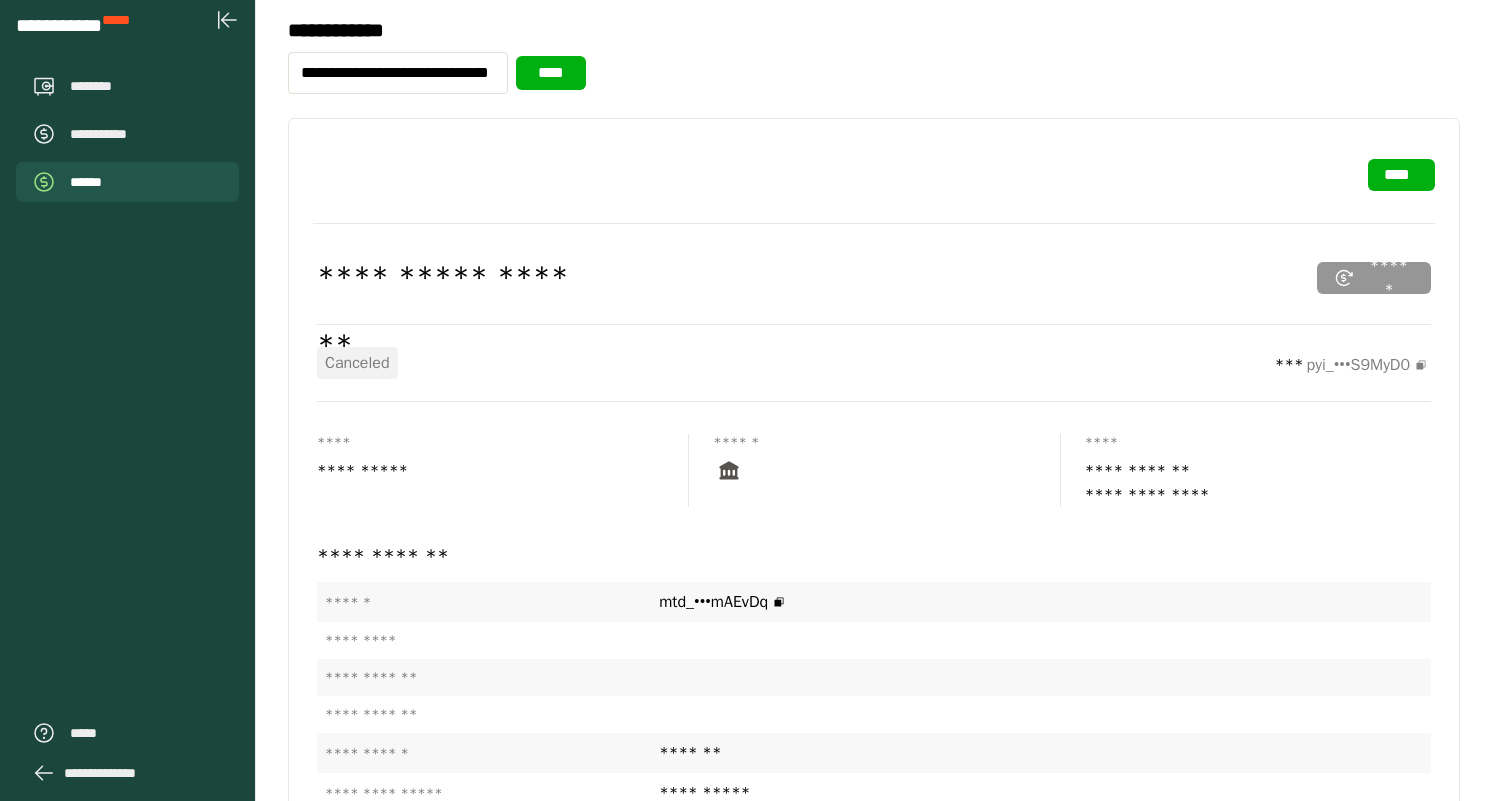scroll, scrollTop: 0, scrollLeft: 0, axis: both 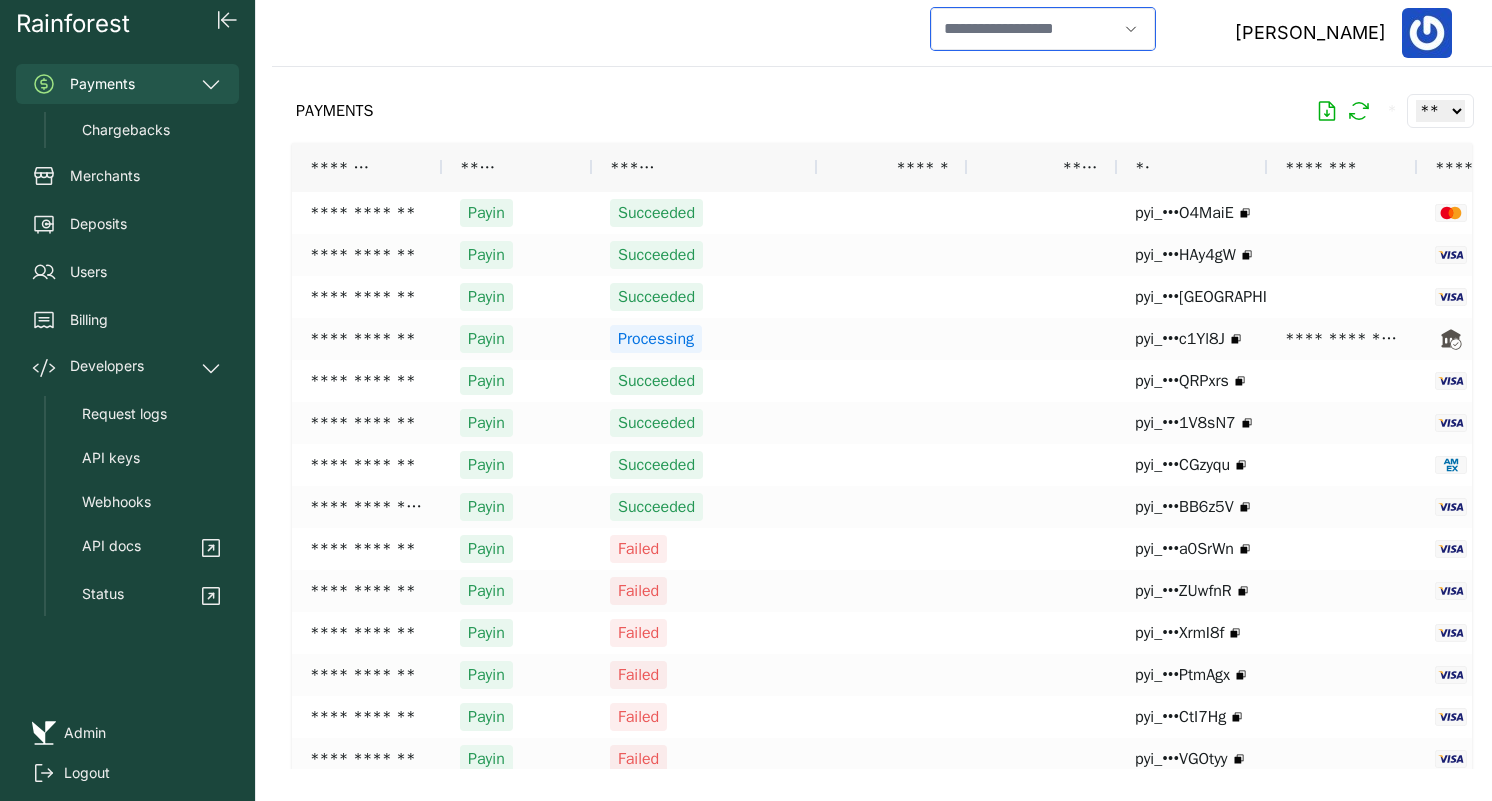 click at bounding box center [1024, 29] 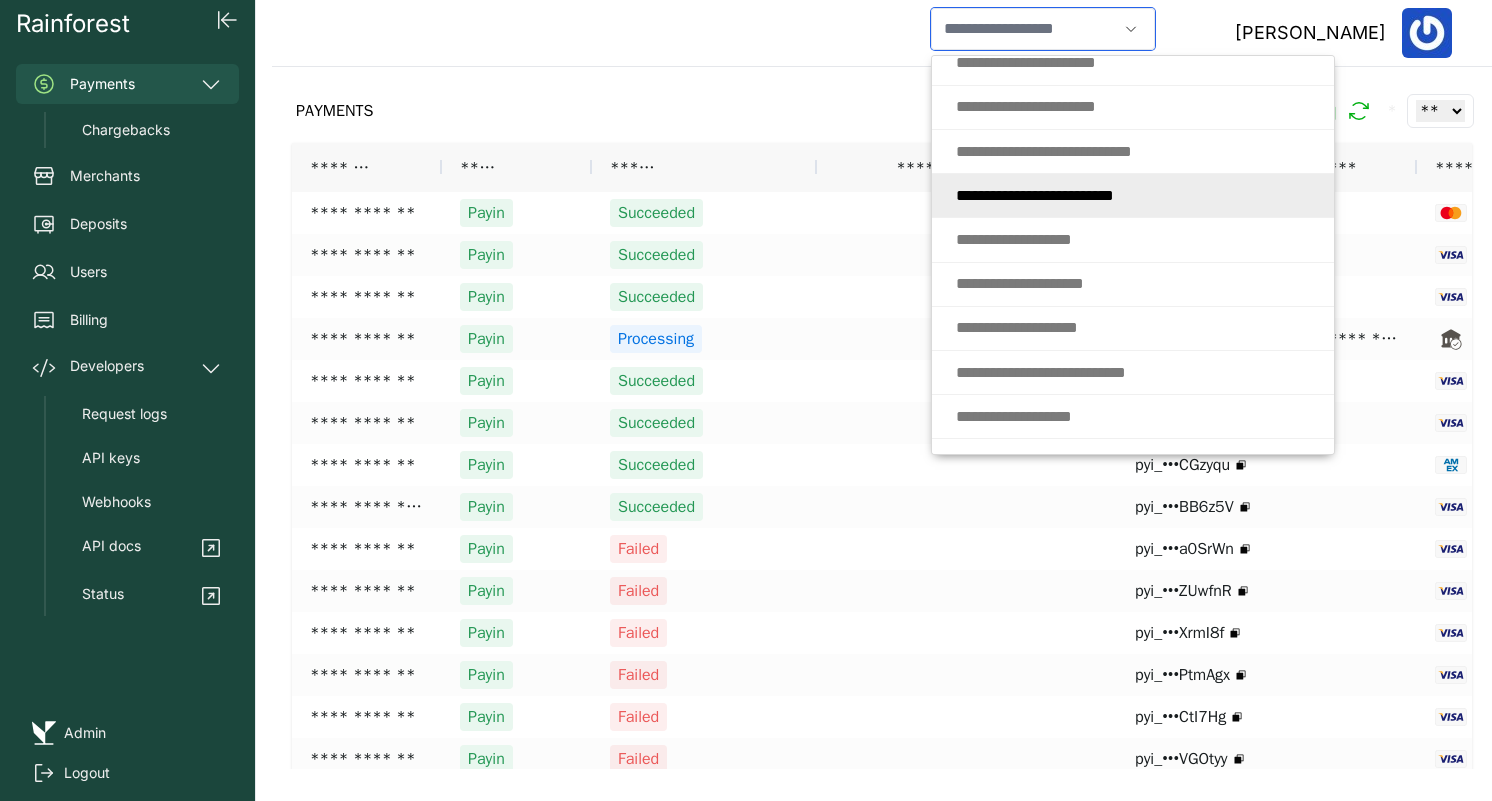 scroll, scrollTop: 537, scrollLeft: 0, axis: vertical 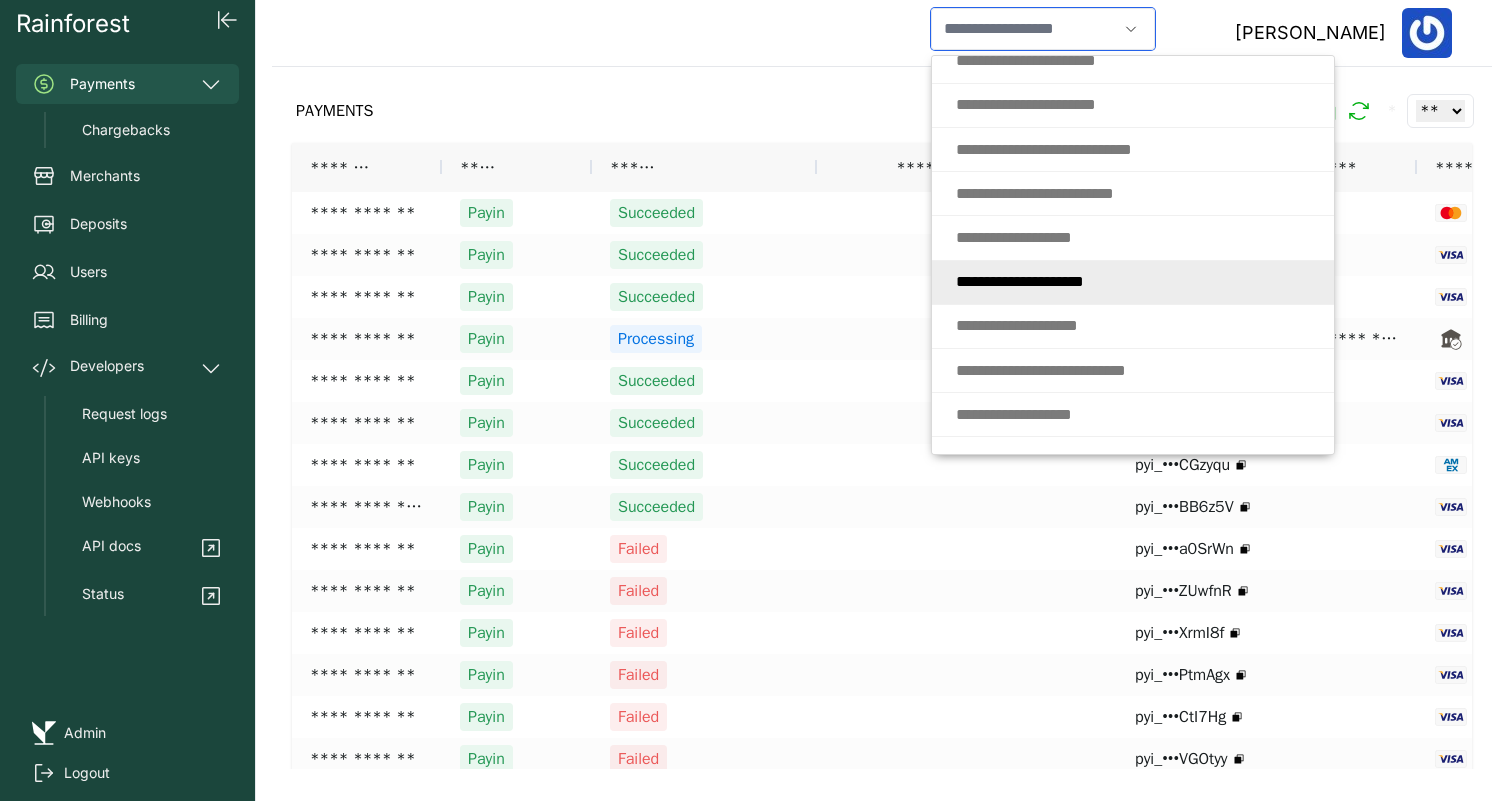 click on "* * * * * * *   *   * * * * *   * * * * *" 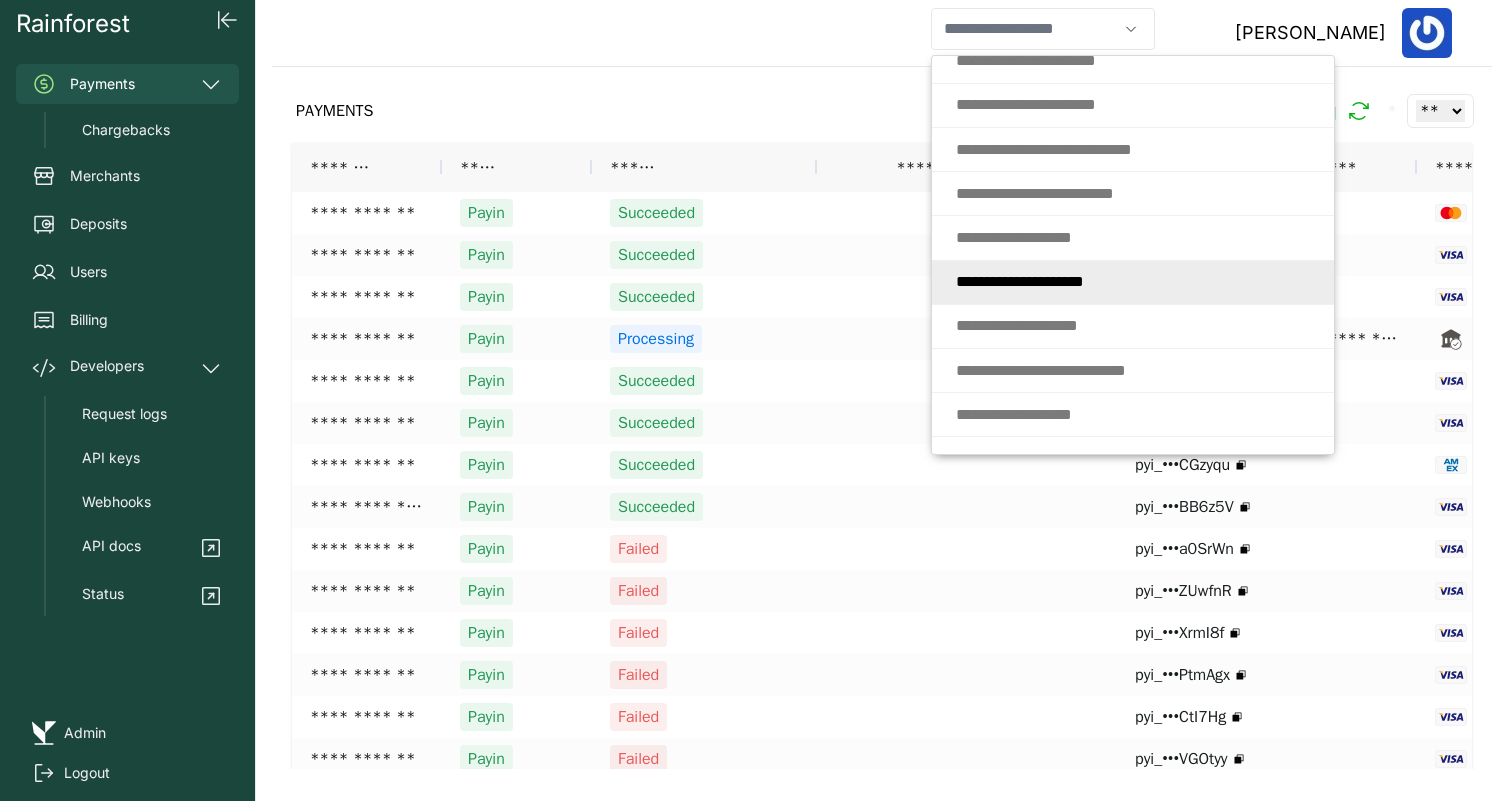 type on "**********" 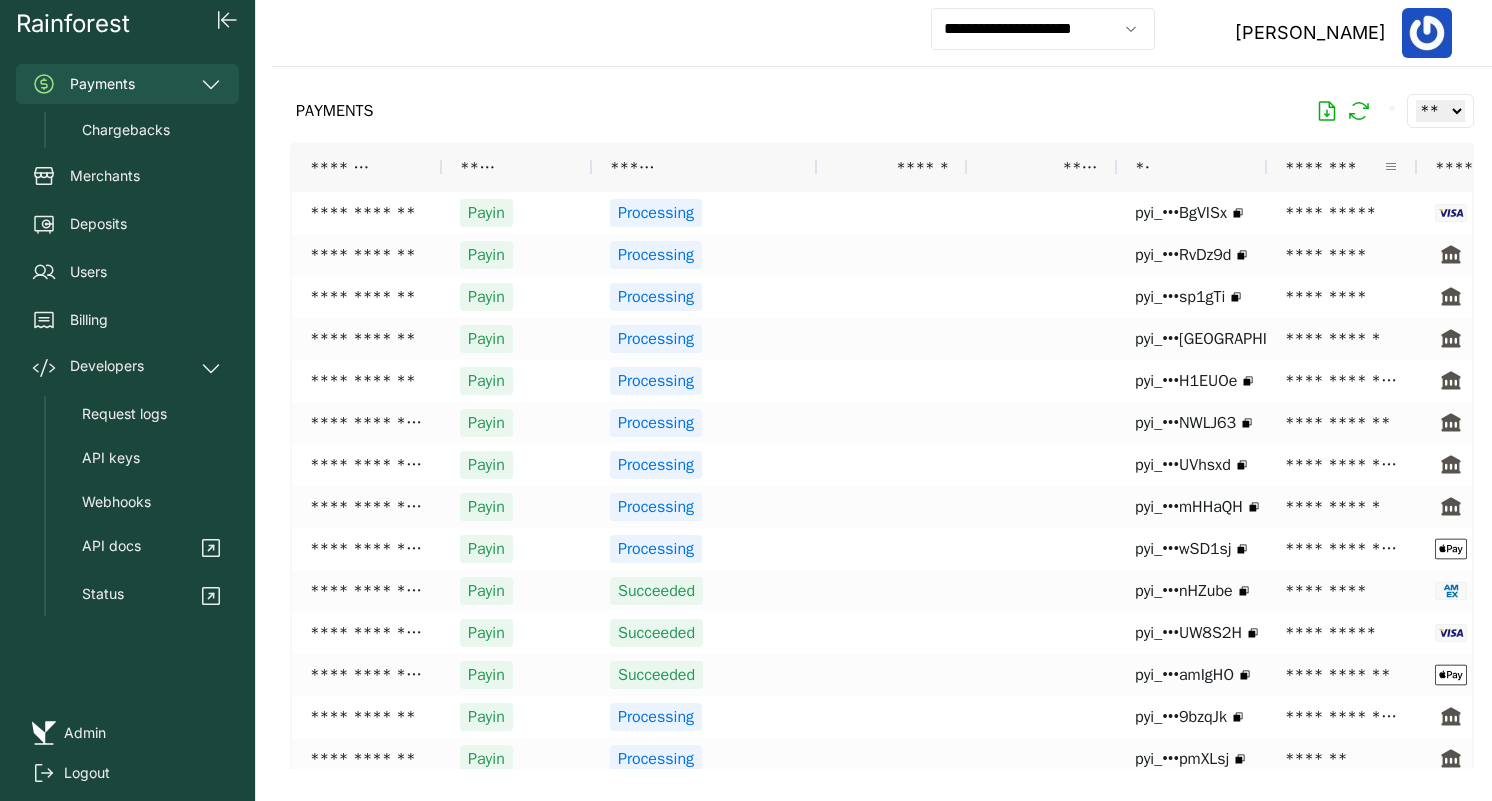 click at bounding box center (1391, 167) 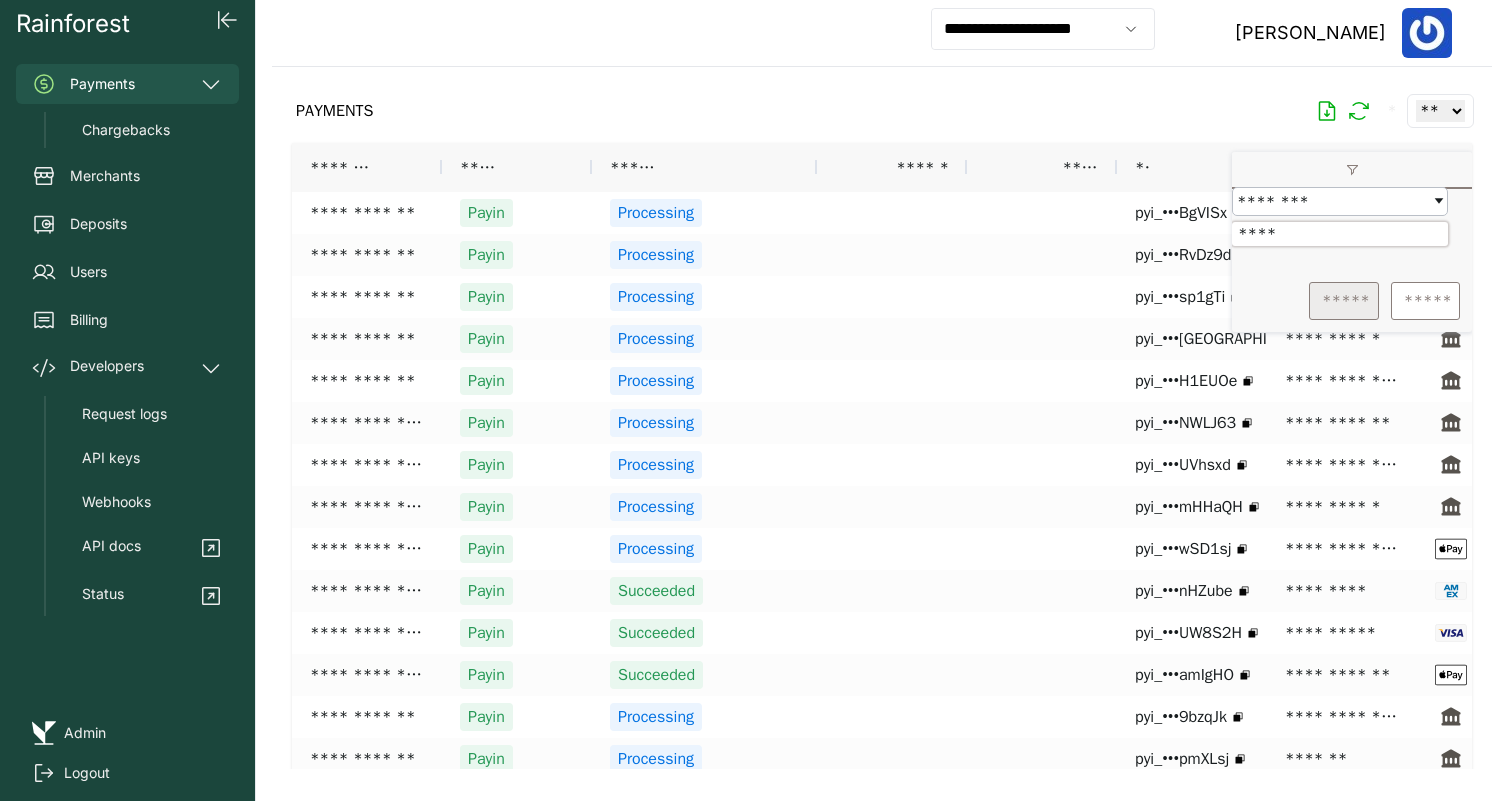 type on "****" 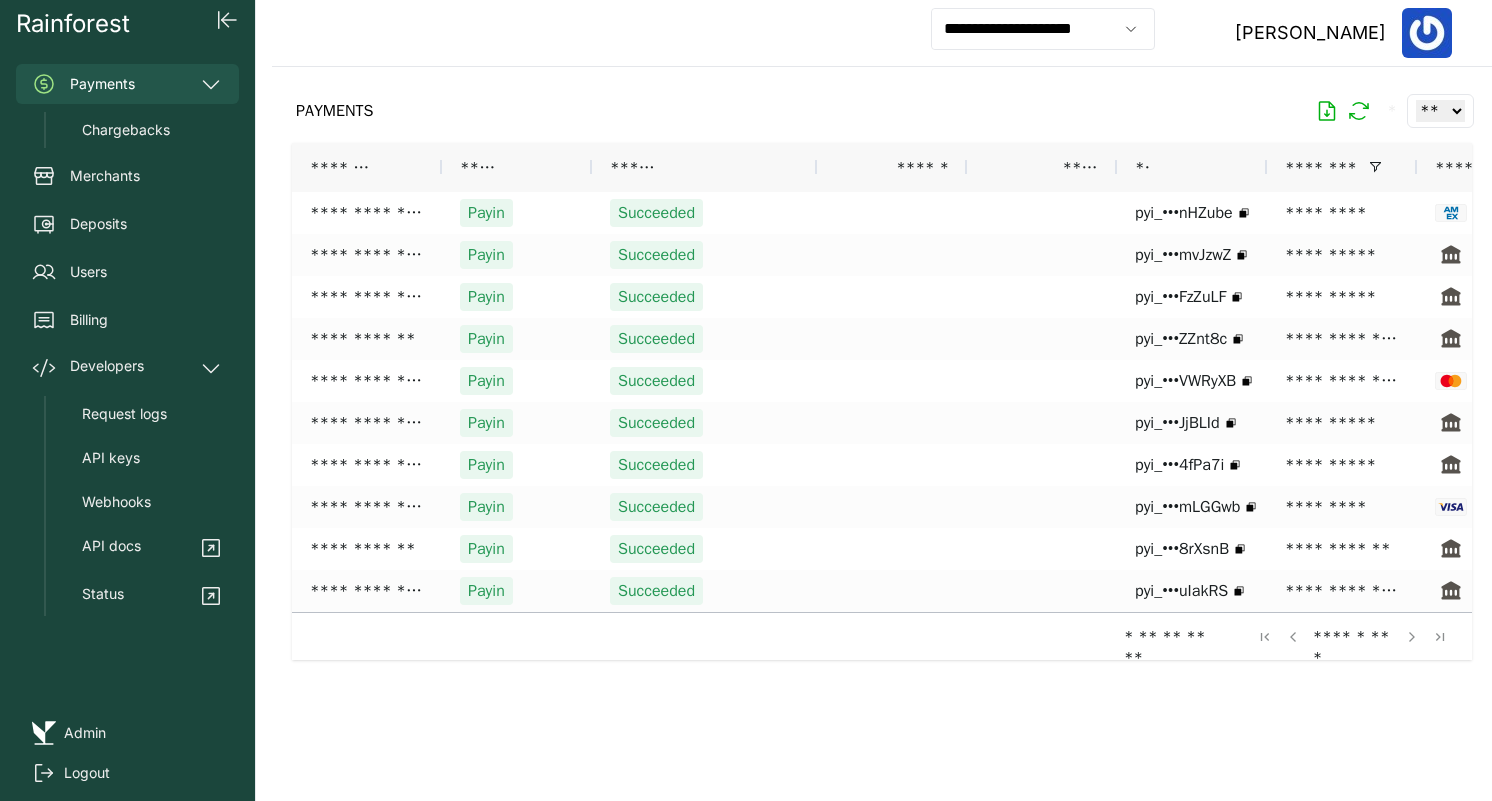 click on "PAYMENTS * ** ** ** ***" at bounding box center [882, 111] 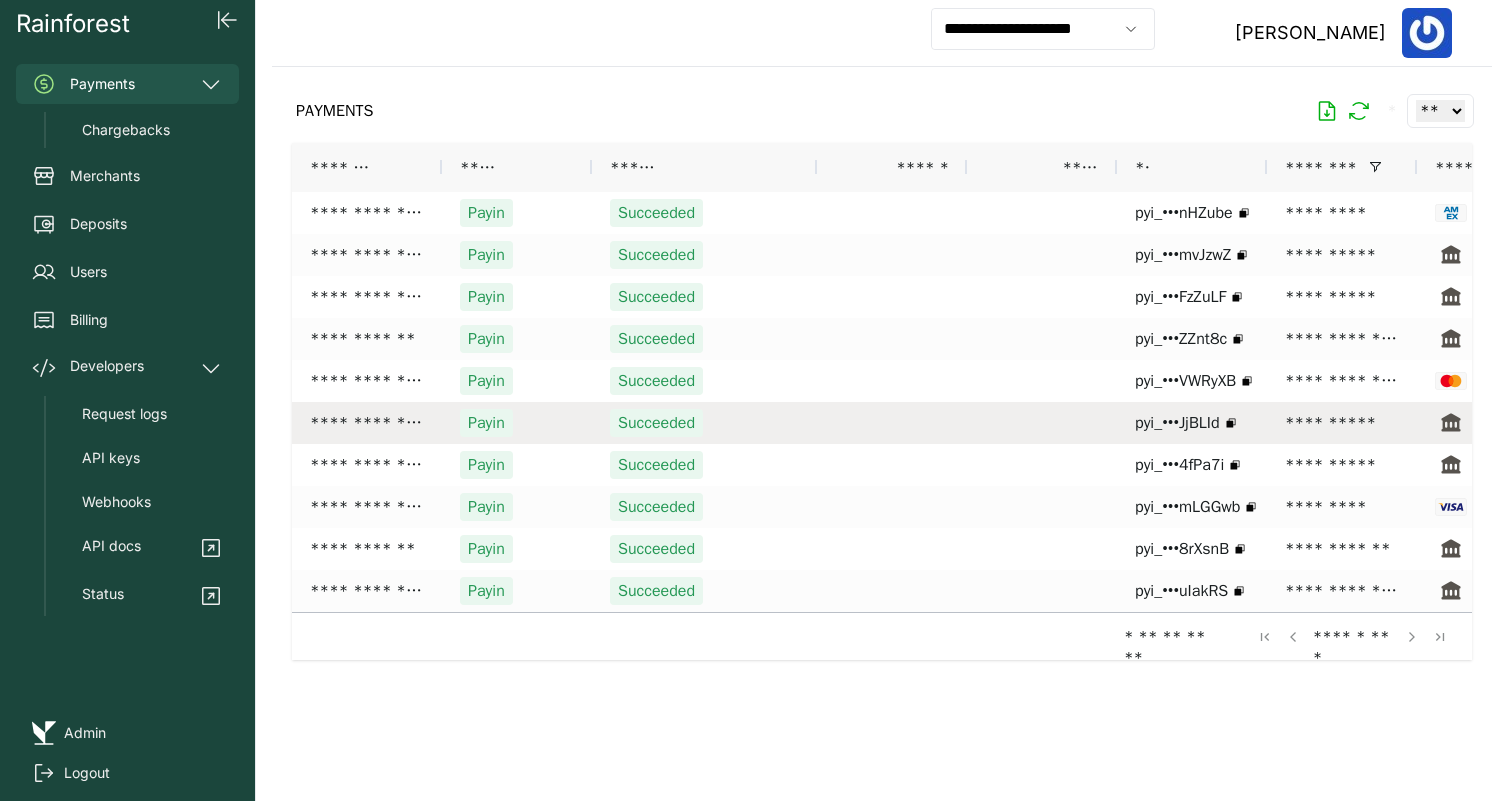 scroll, scrollTop: 0, scrollLeft: 32, axis: horizontal 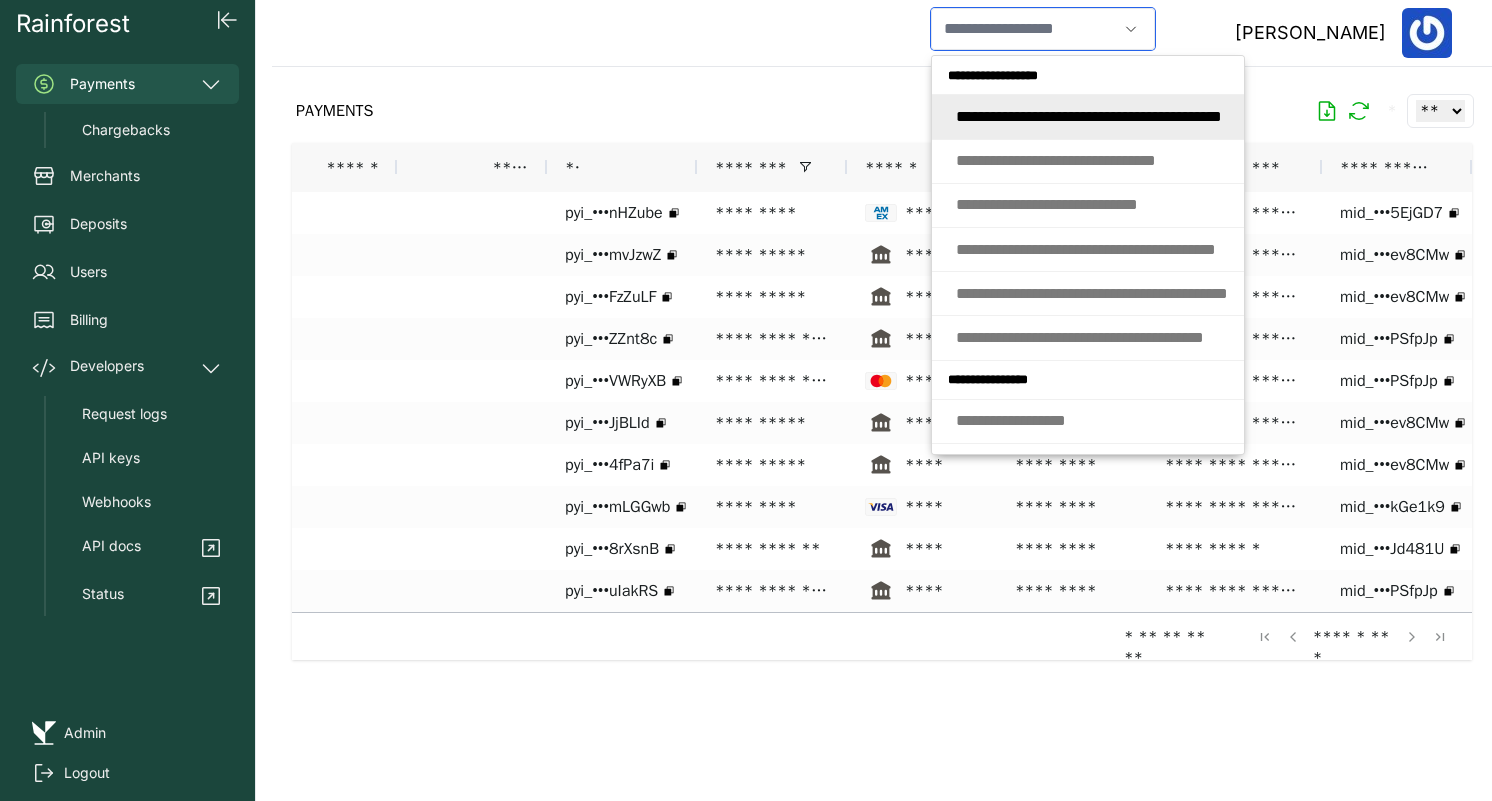 click at bounding box center (1024, 29) 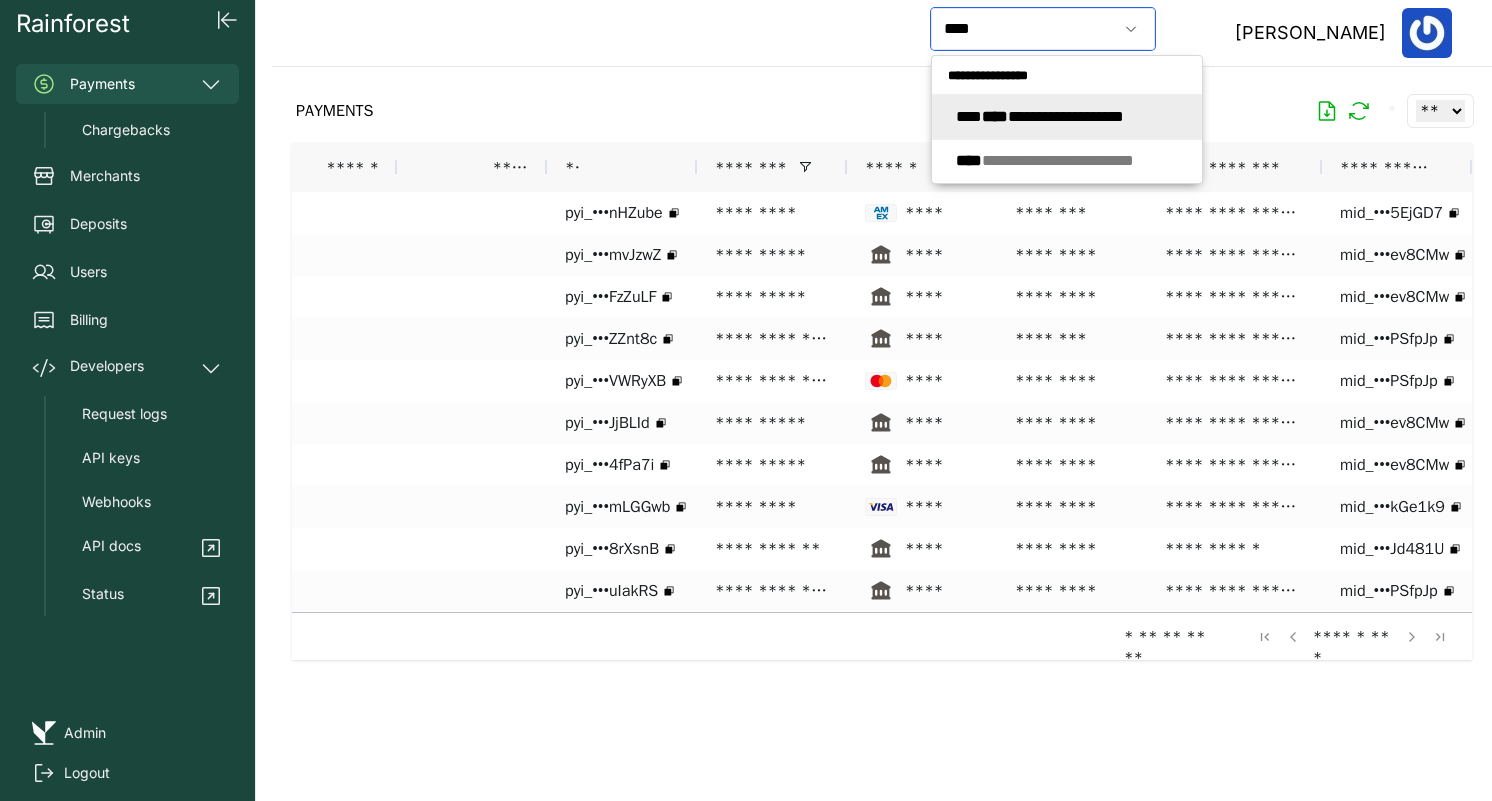 click on "**********" 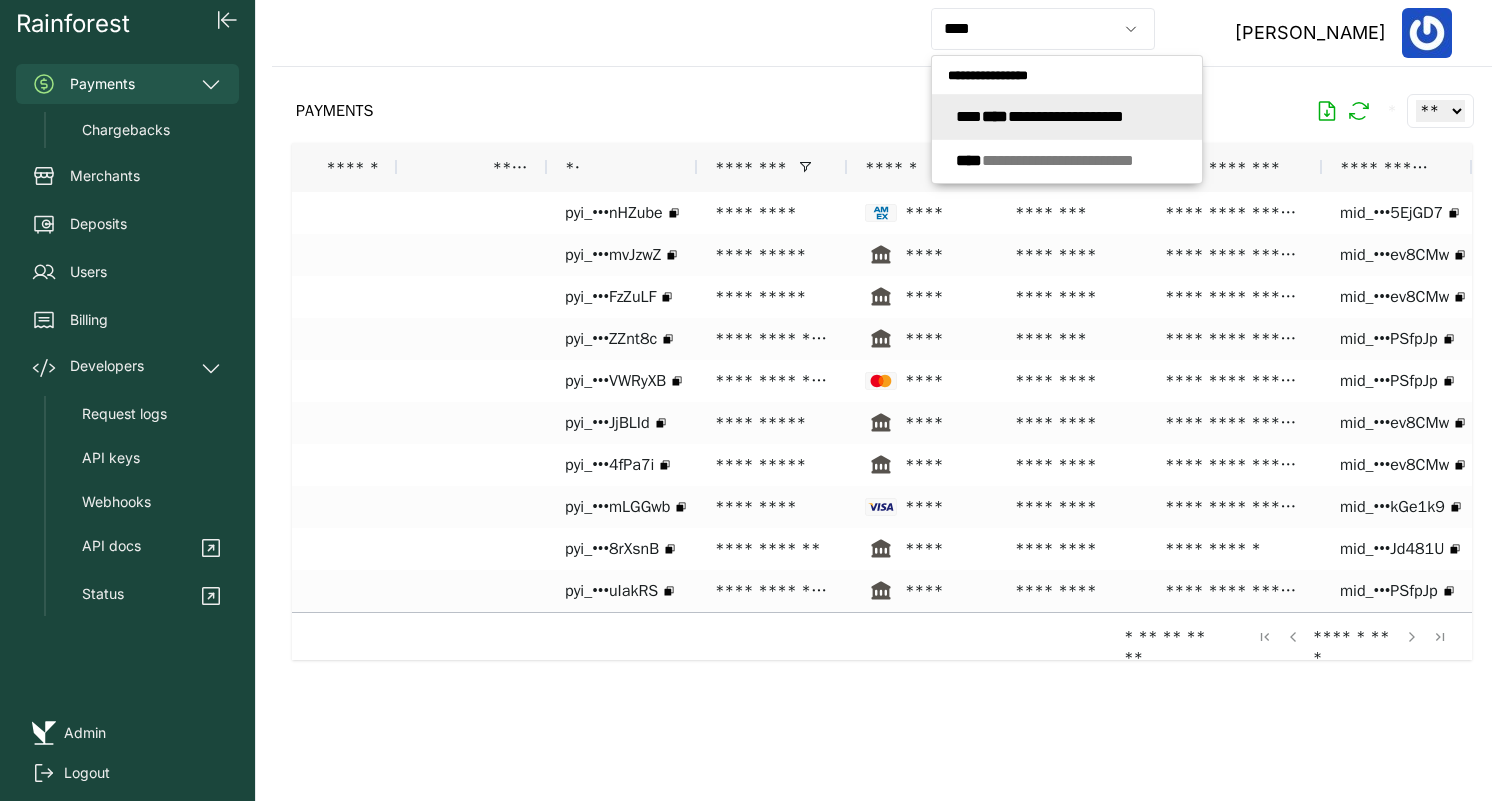 type on "**********" 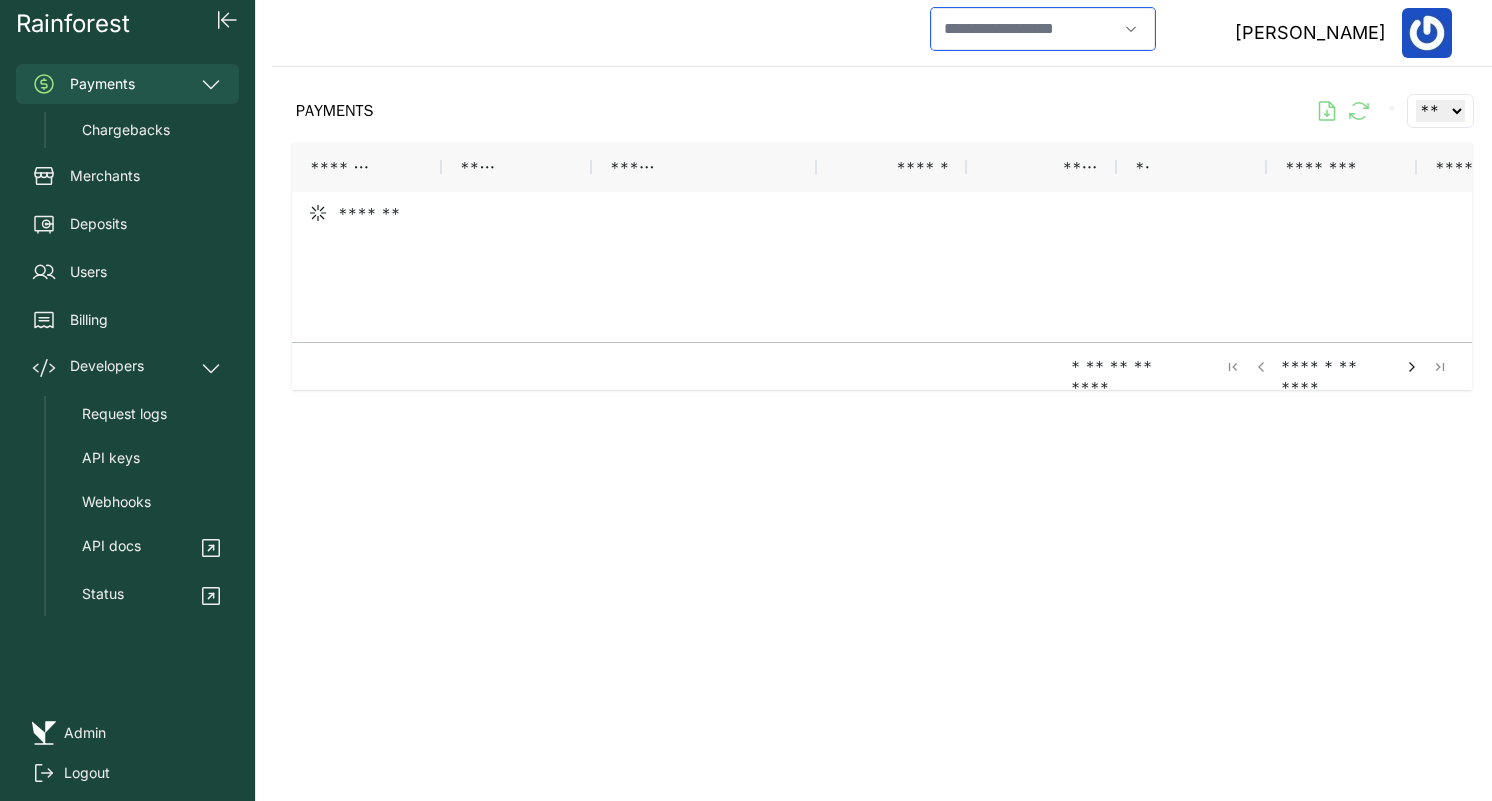 click at bounding box center [1024, 29] 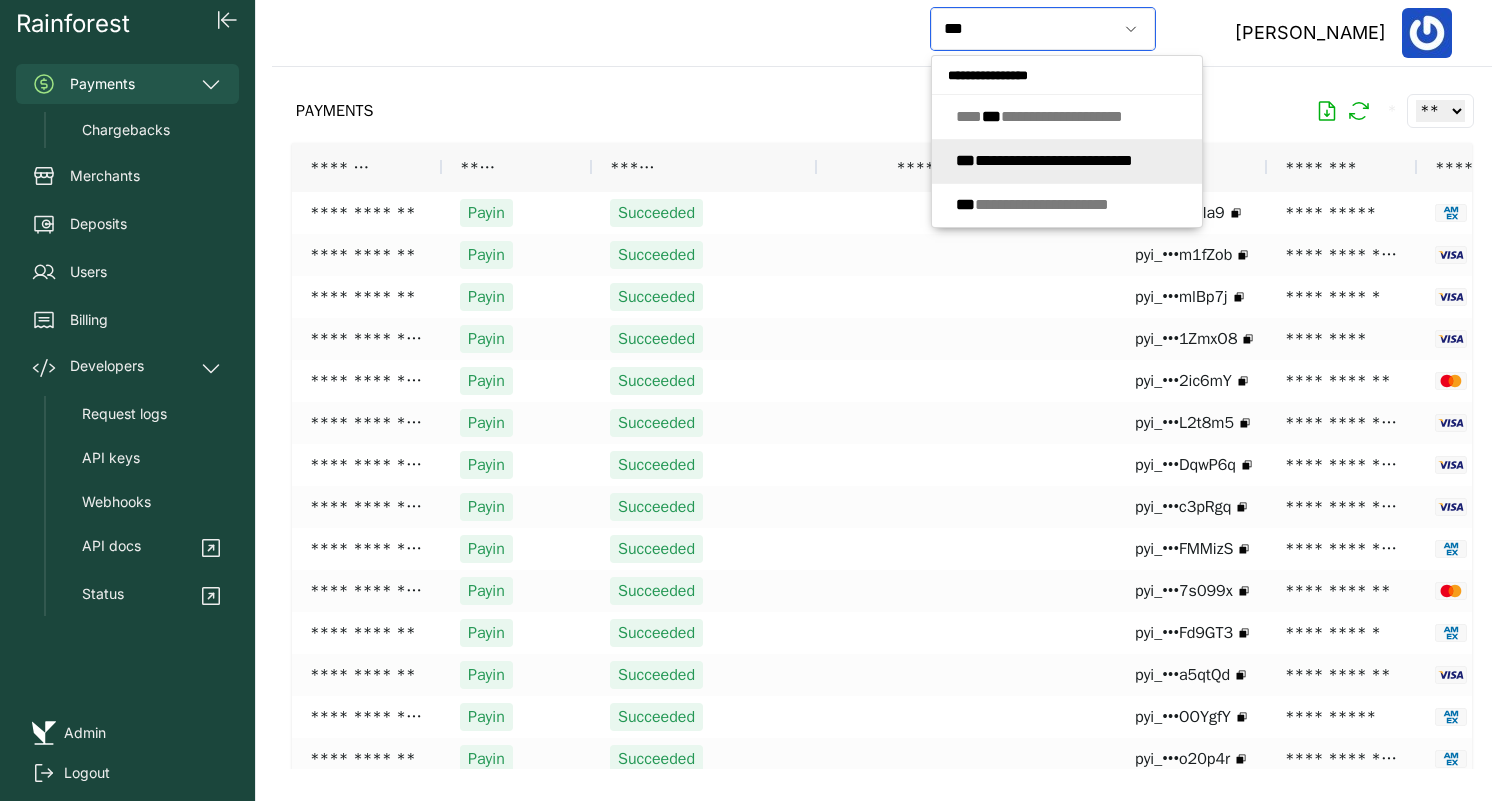 click on "**********" at bounding box center (1044, 160) 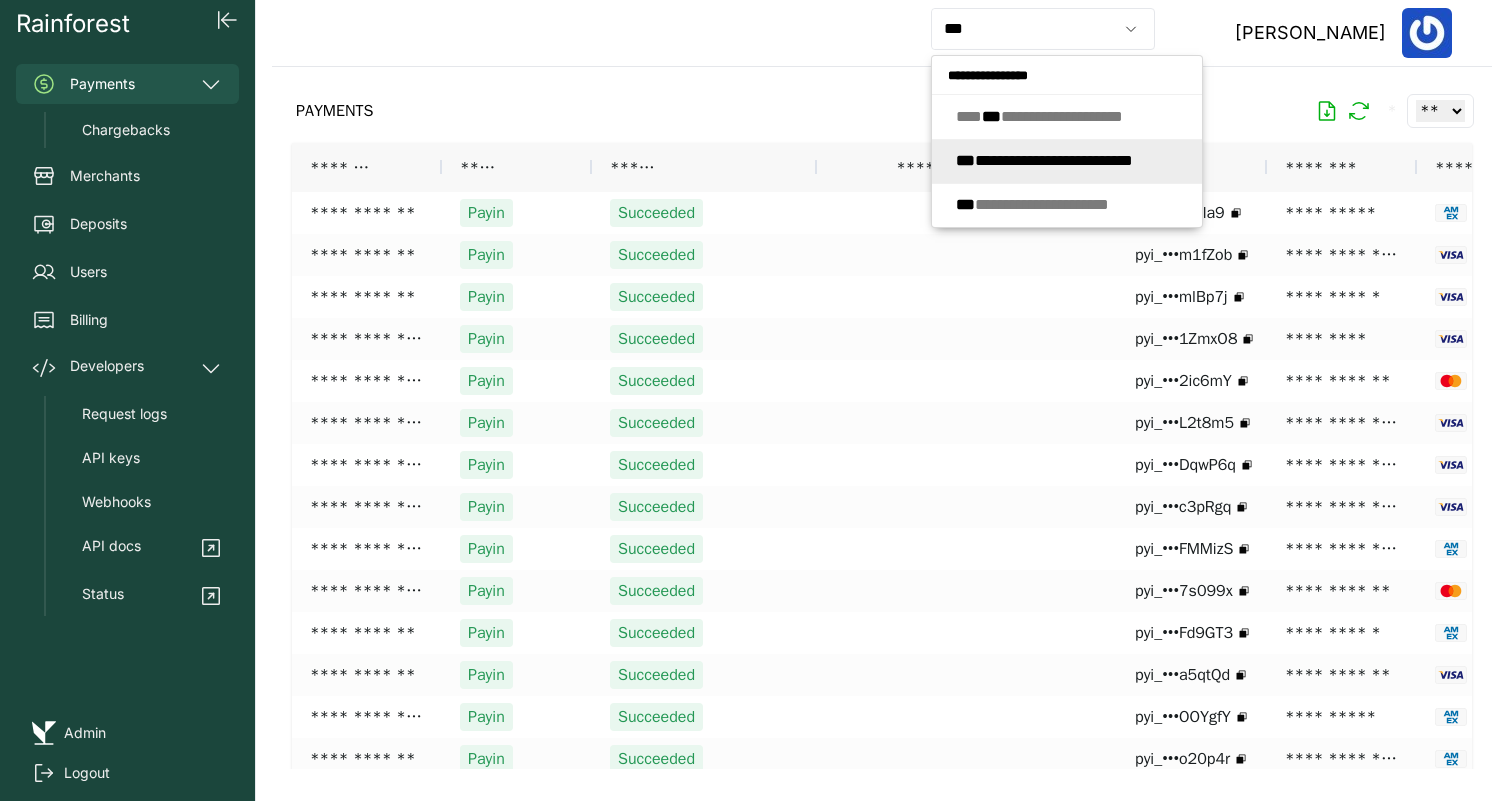 type on "**********" 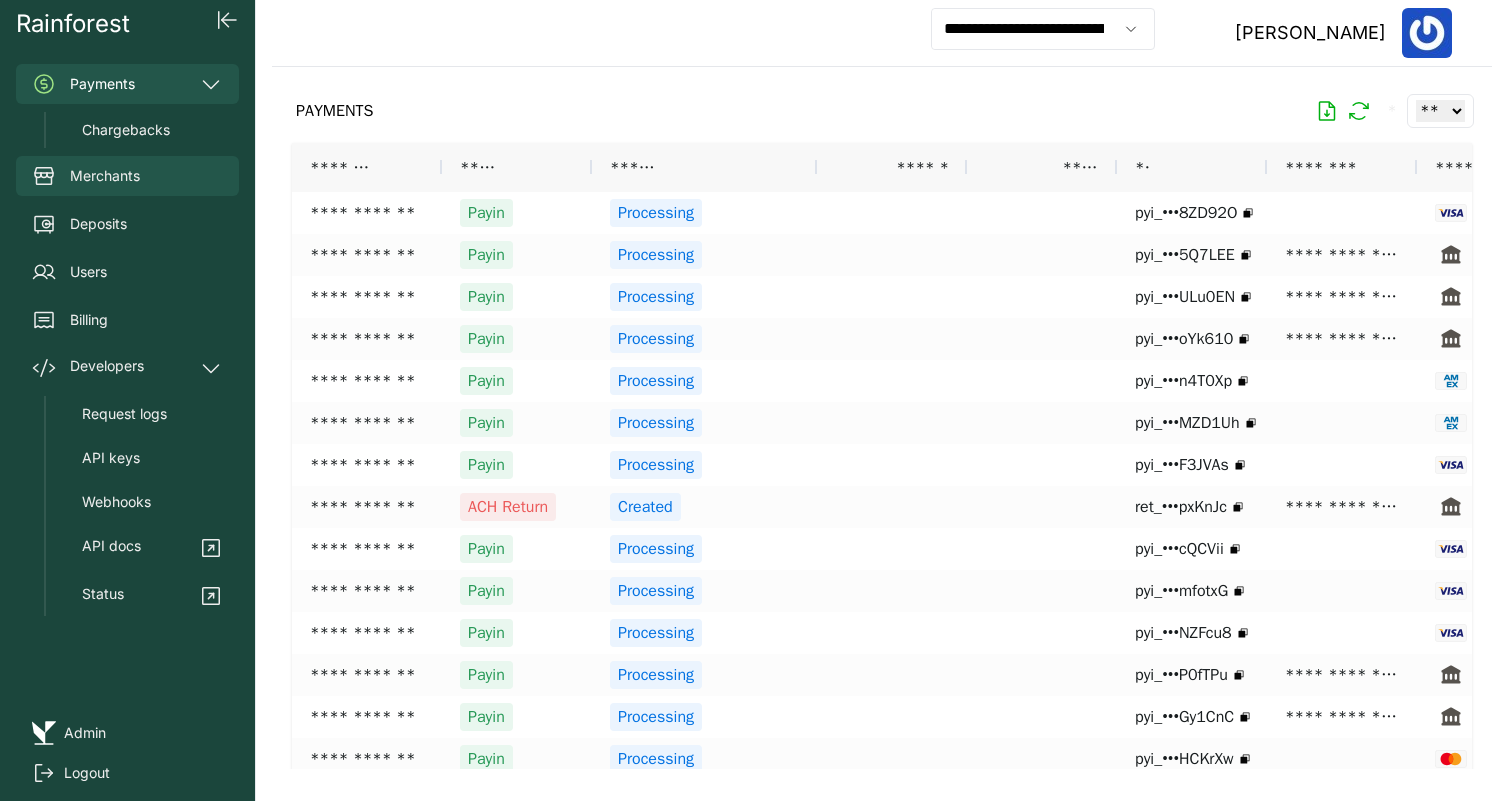 click on "Merchants" at bounding box center [127, 176] 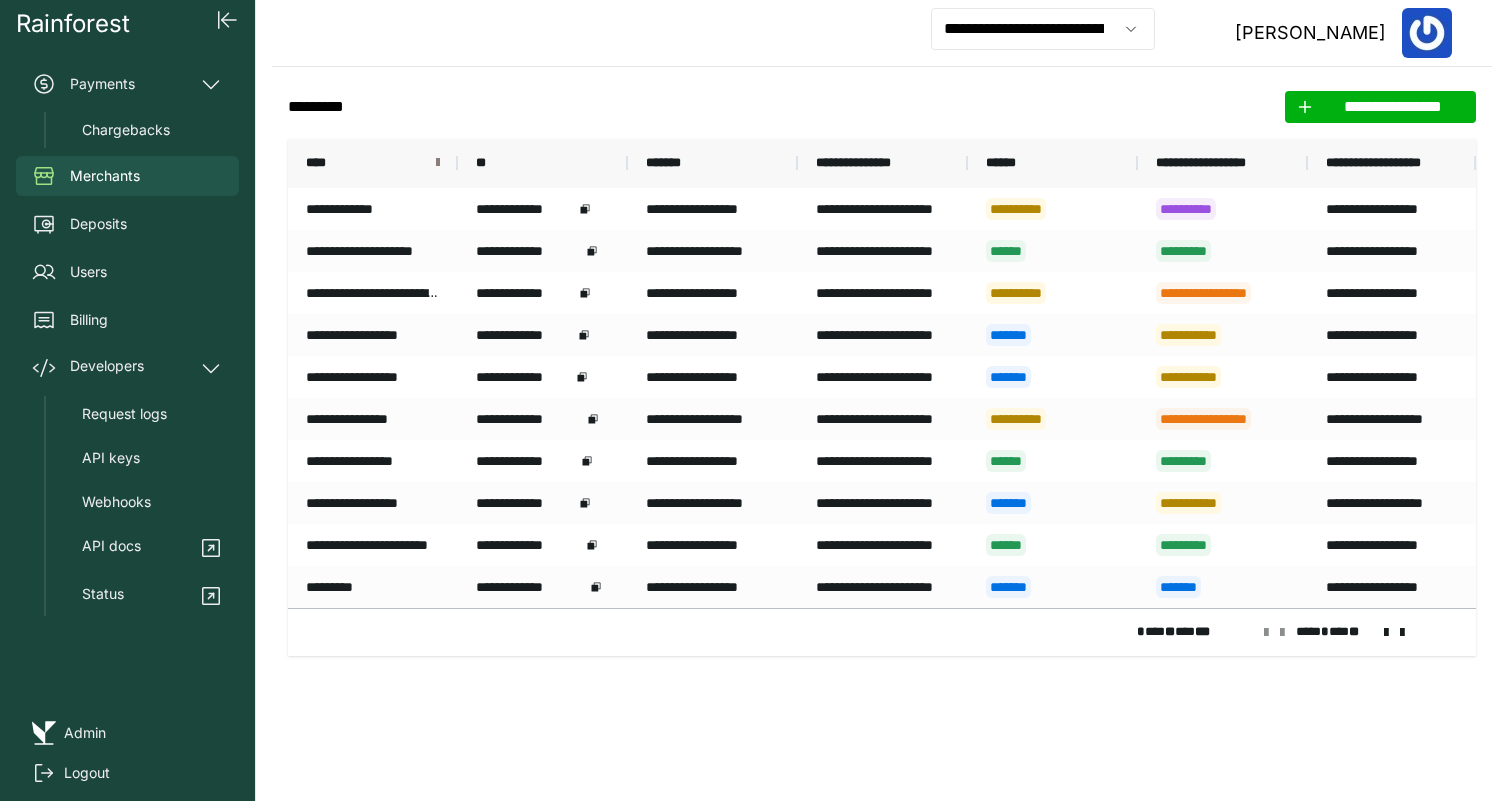 click at bounding box center [438, 163] 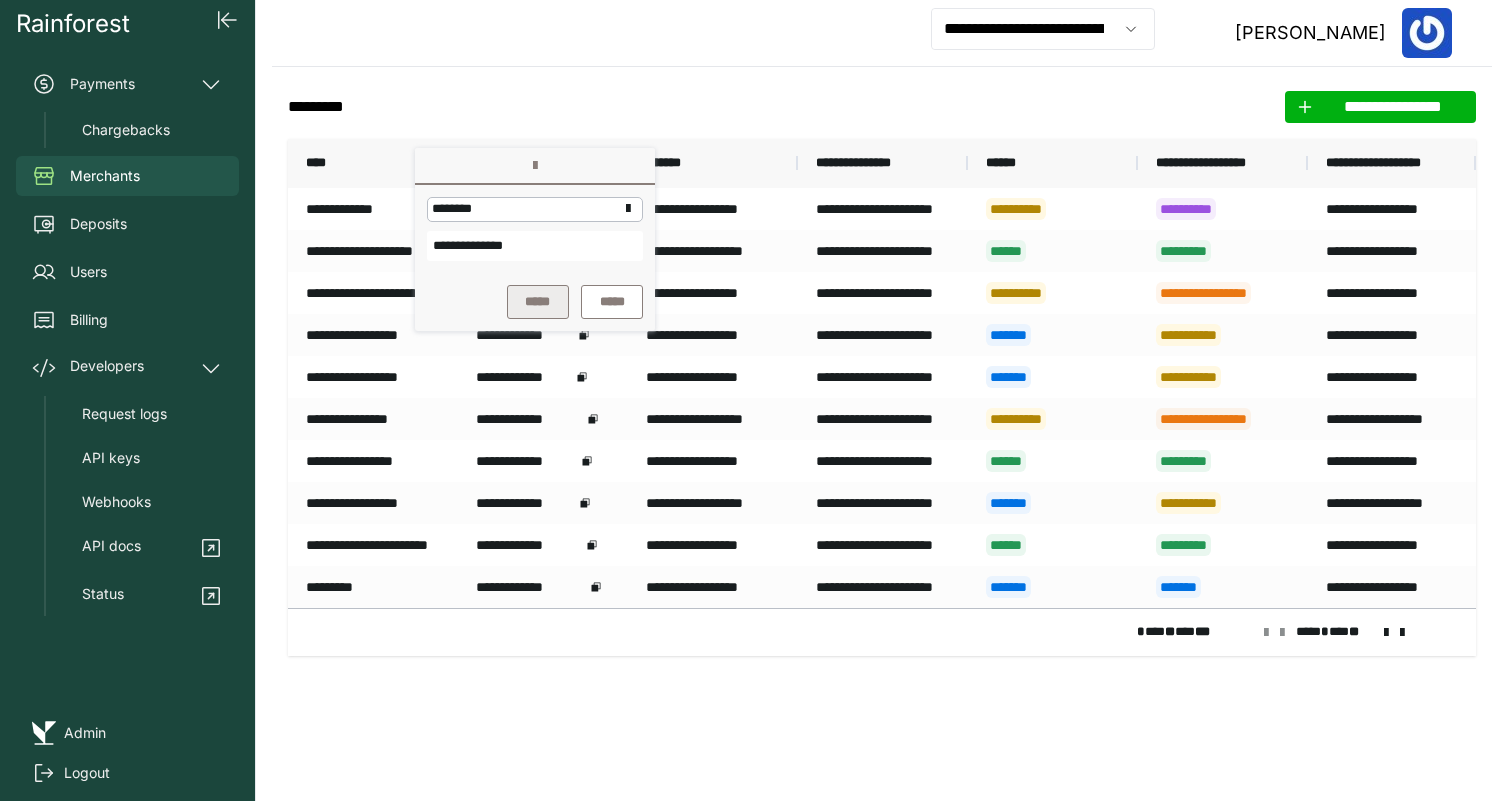 type on "**********" 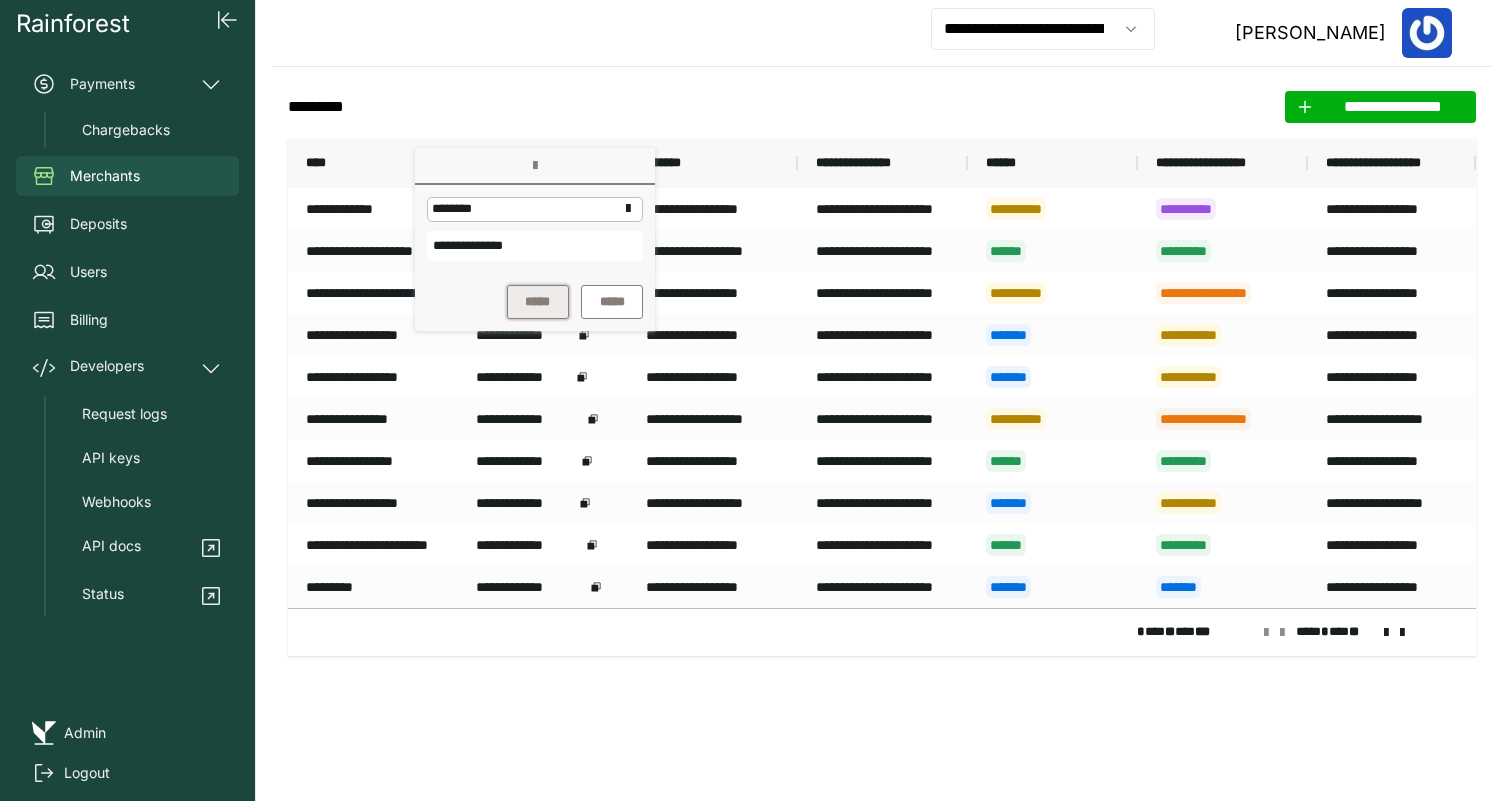 click on "*****" at bounding box center (538, 302) 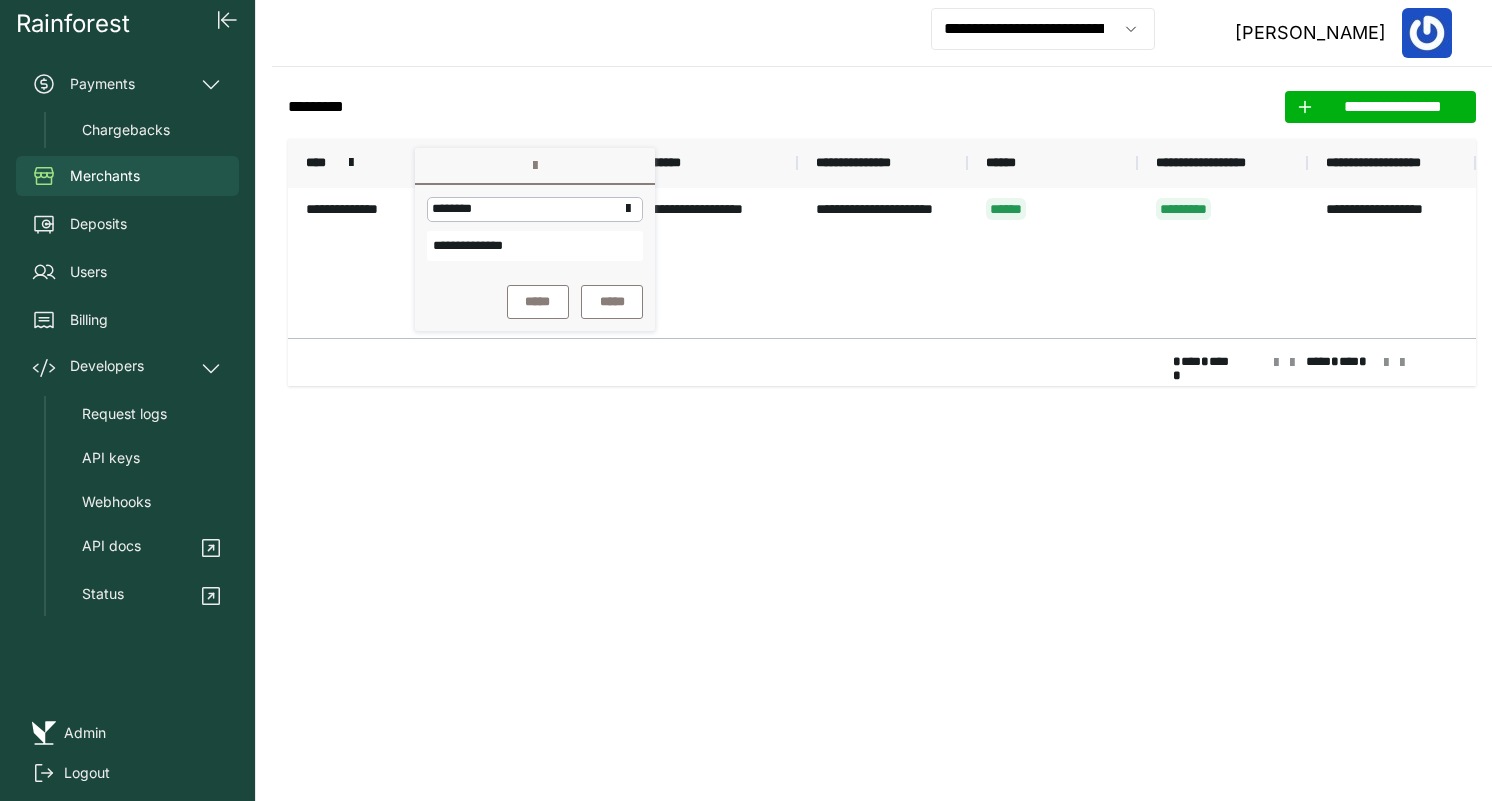 click on "**********" 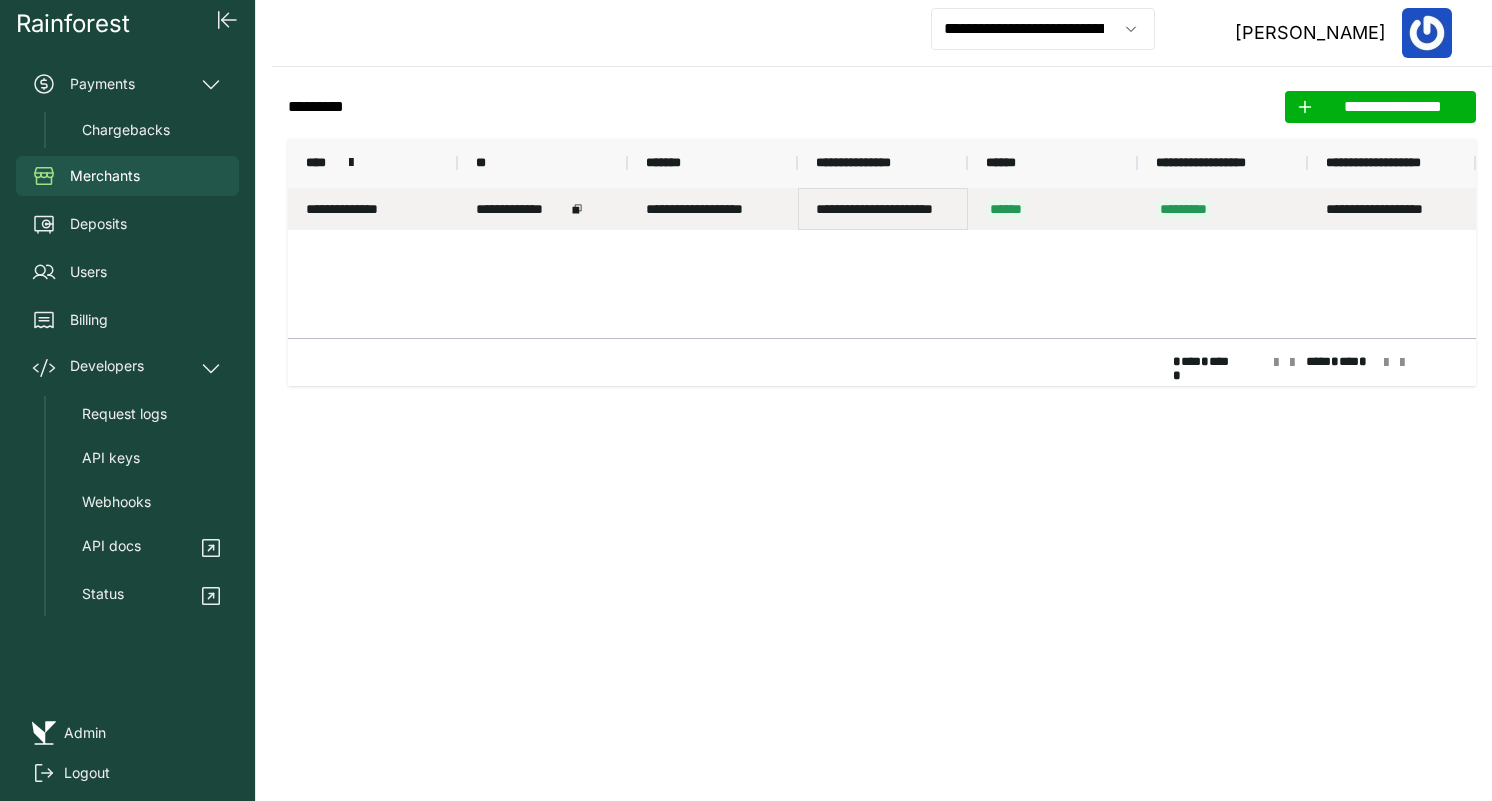 click on "**********" at bounding box center [883, 209] 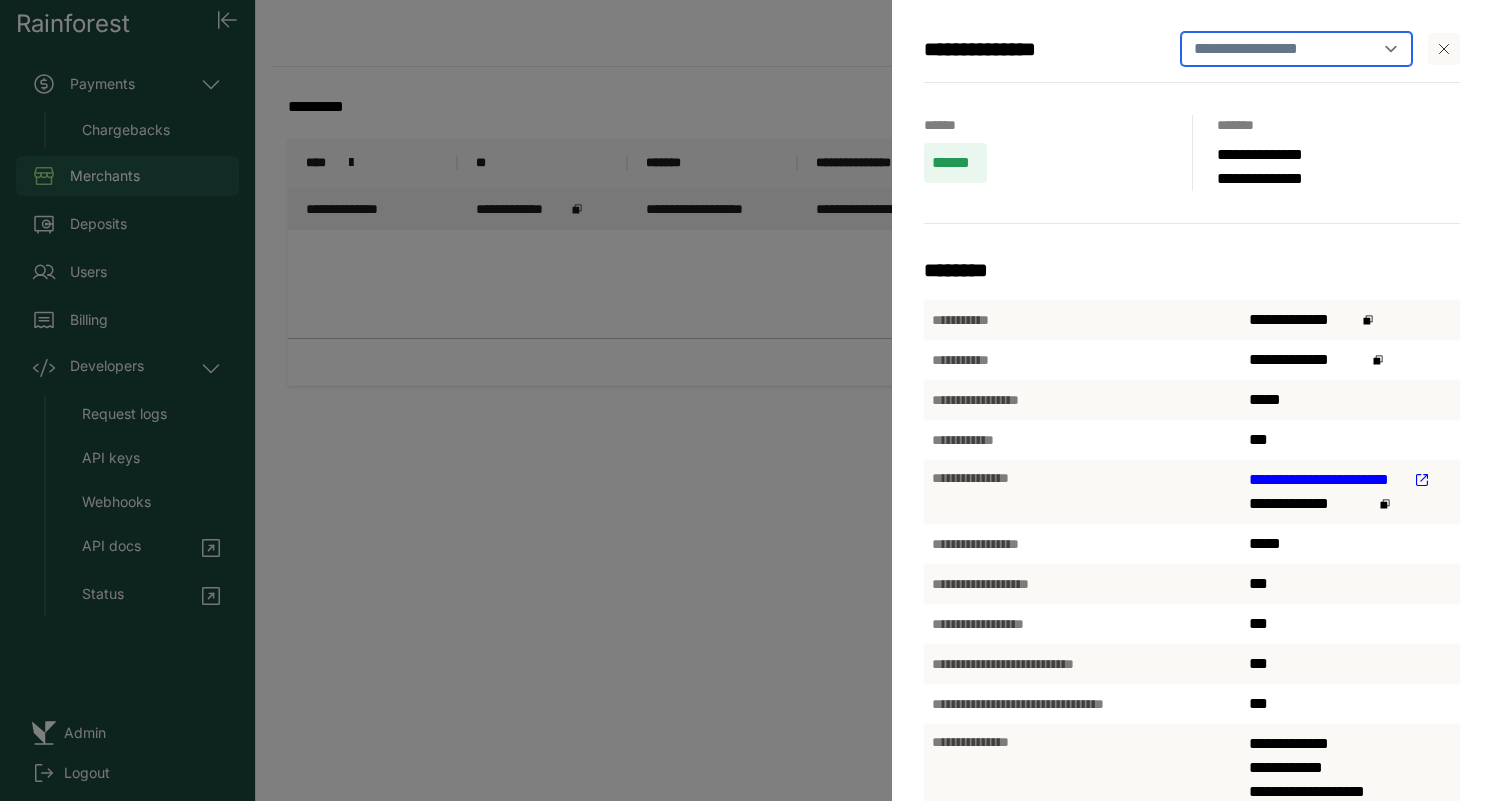click on "**********" at bounding box center (1297, 49) 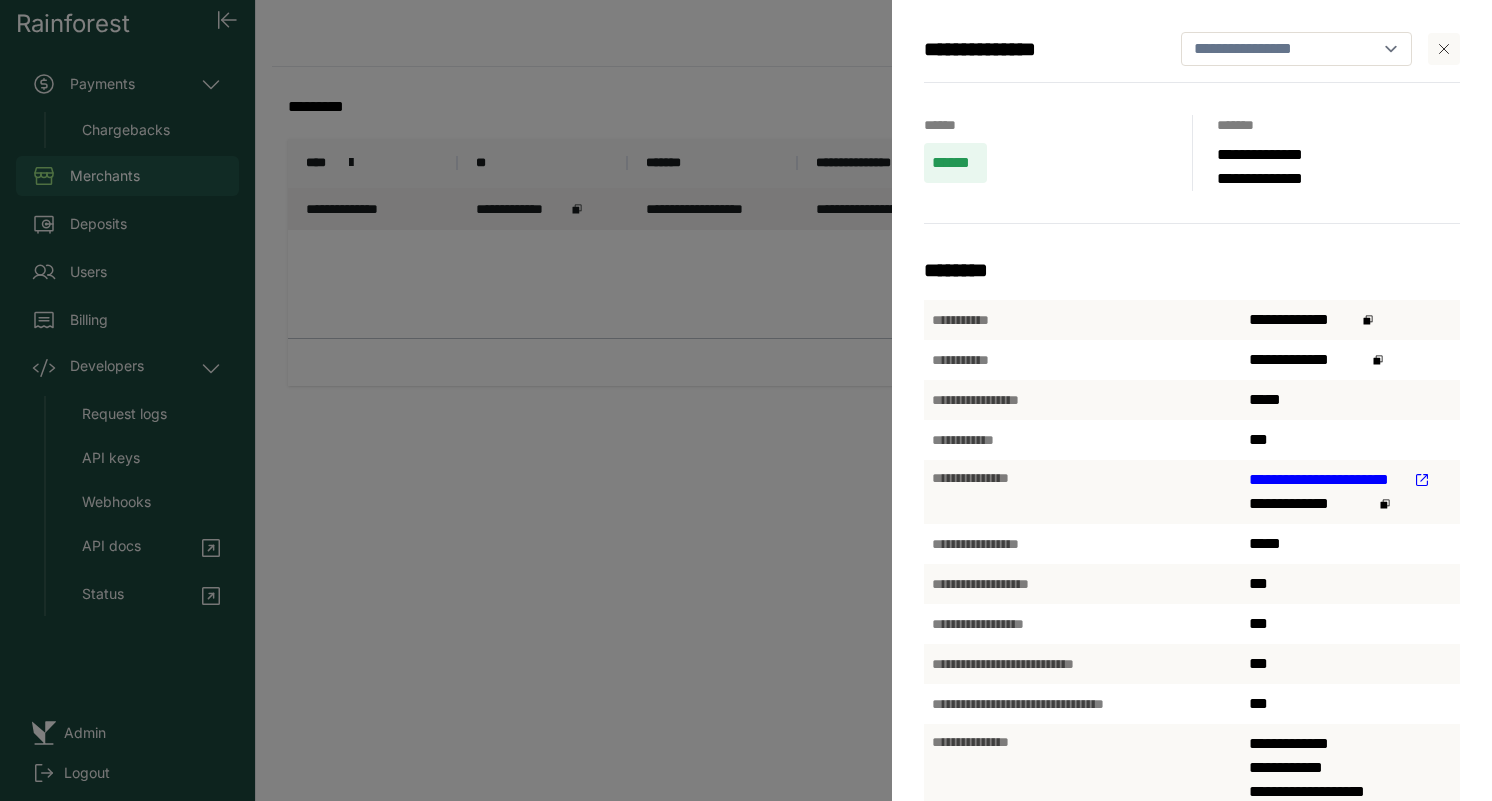select 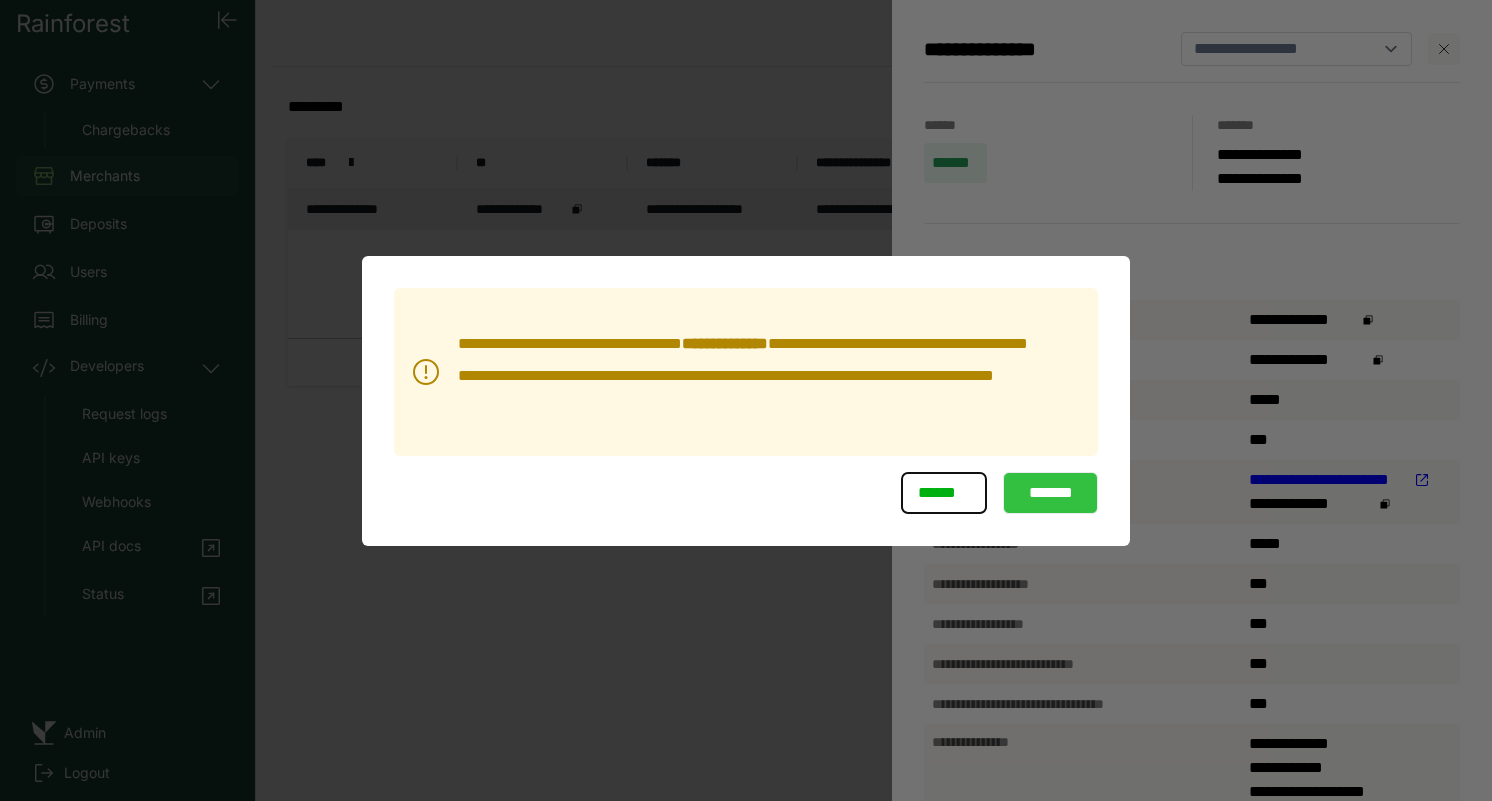 click on "*******" at bounding box center [1050, 493] 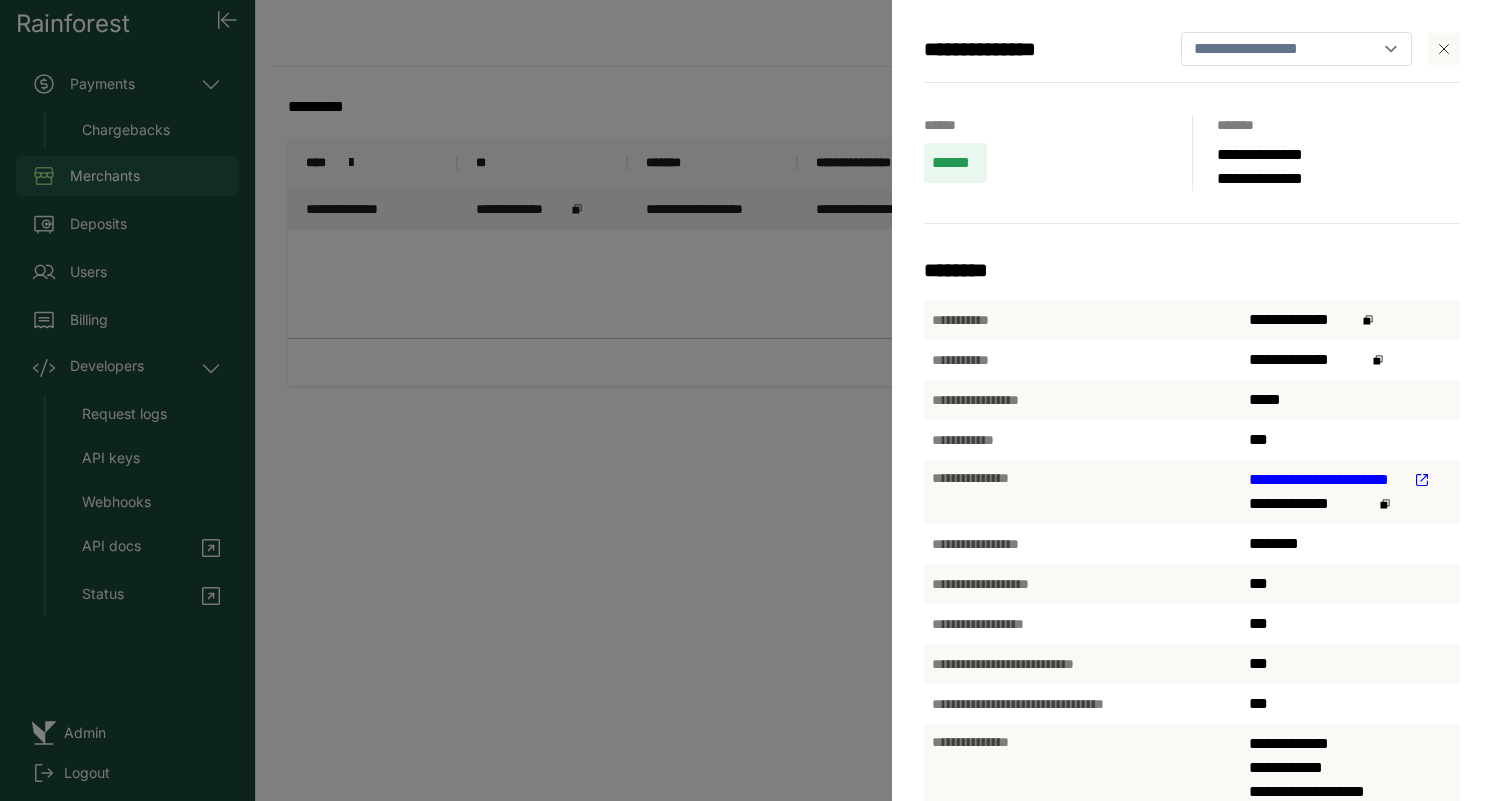 click at bounding box center (1444, 49) 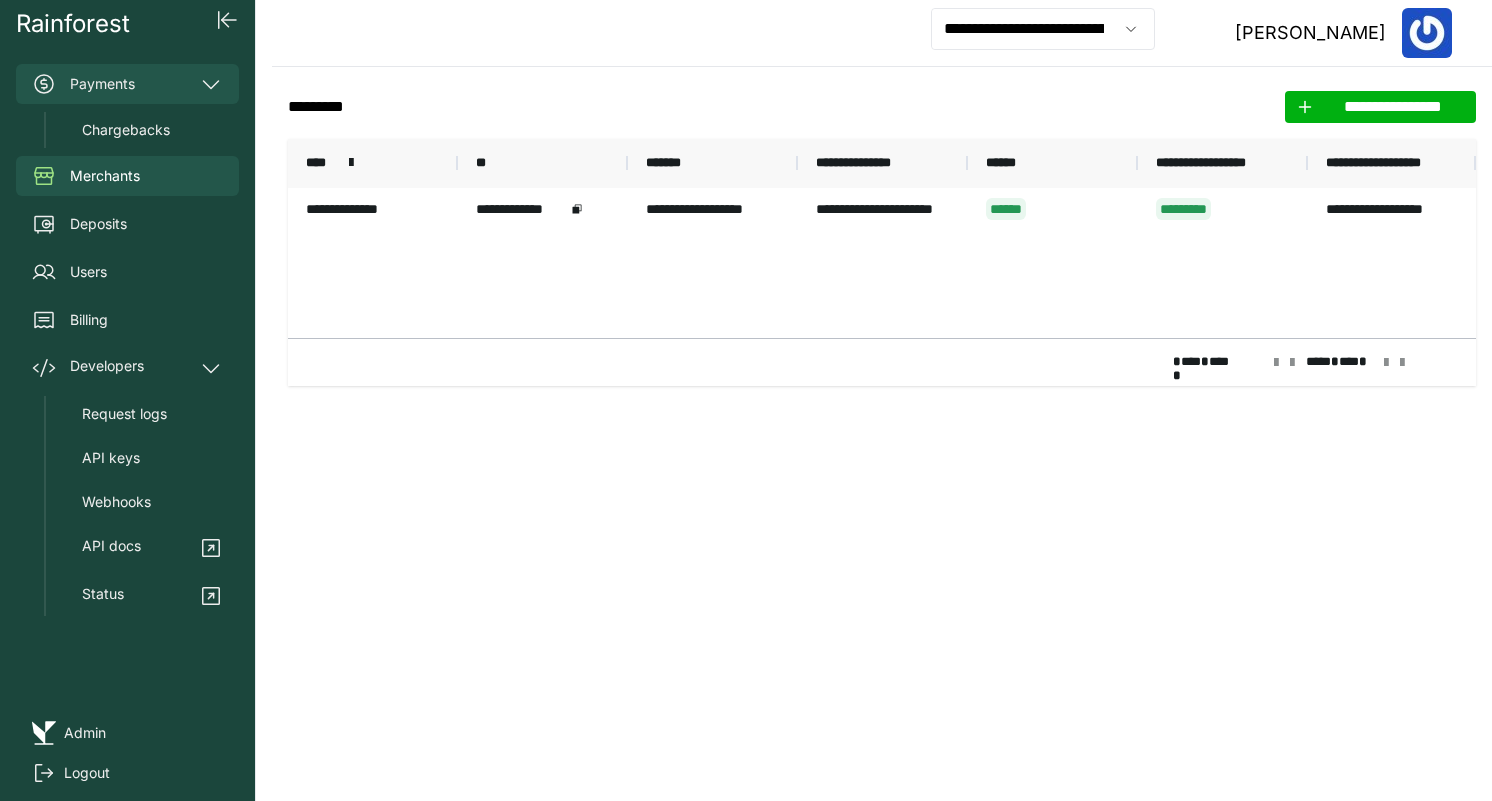 click on "Payments" at bounding box center (127, 84) 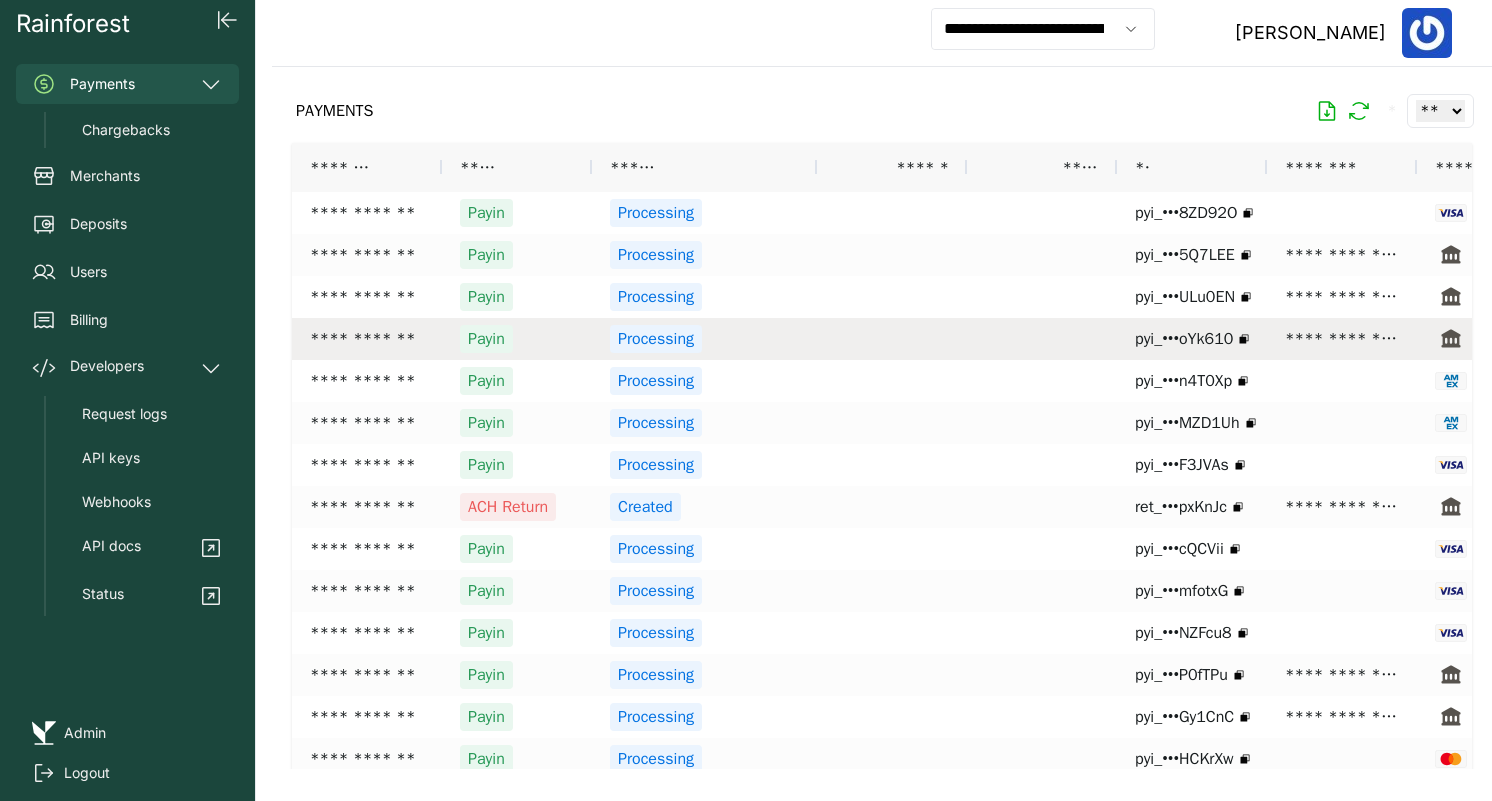 scroll, scrollTop: 0, scrollLeft: 570, axis: horizontal 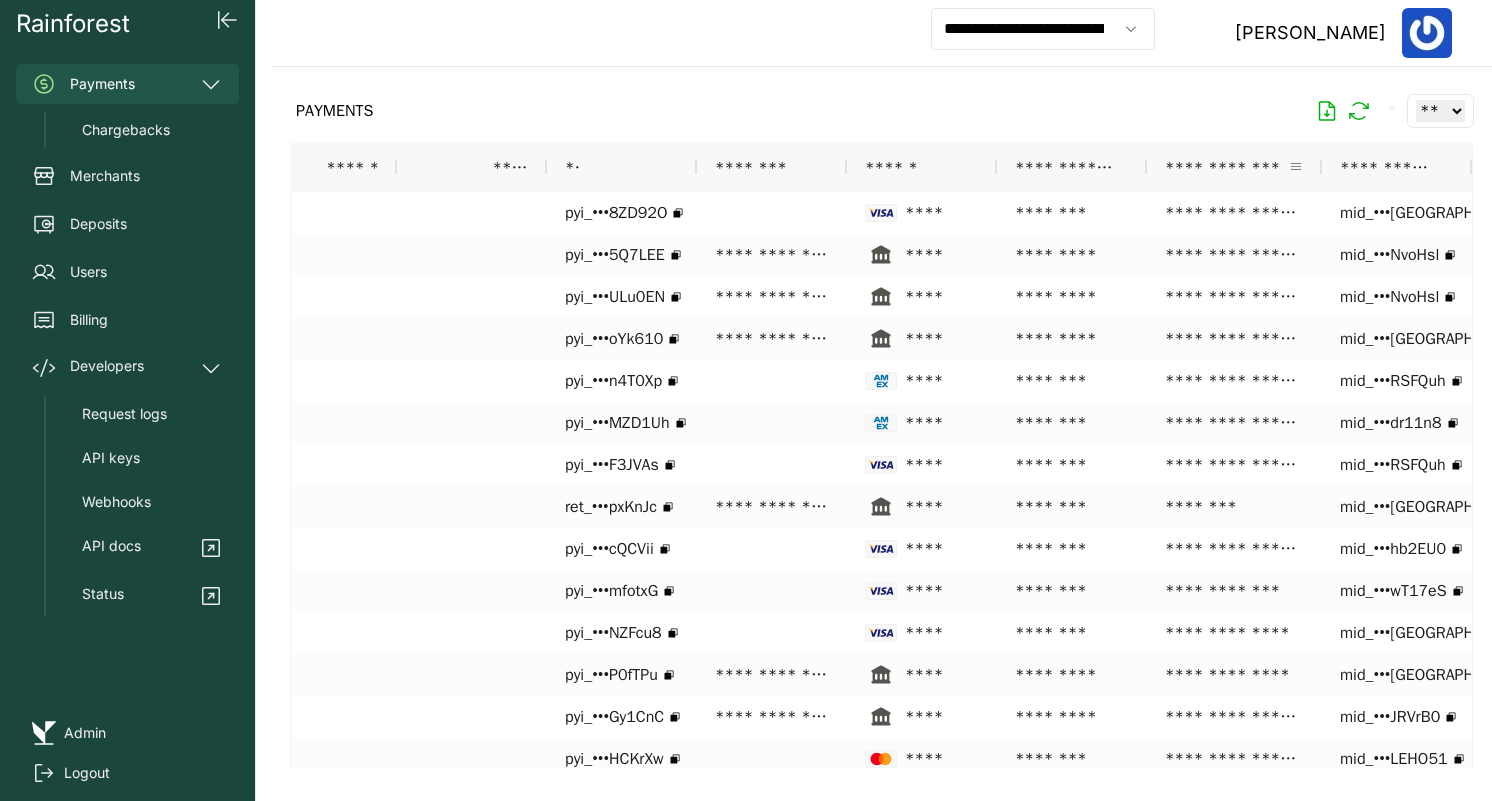 click at bounding box center (1296, 167) 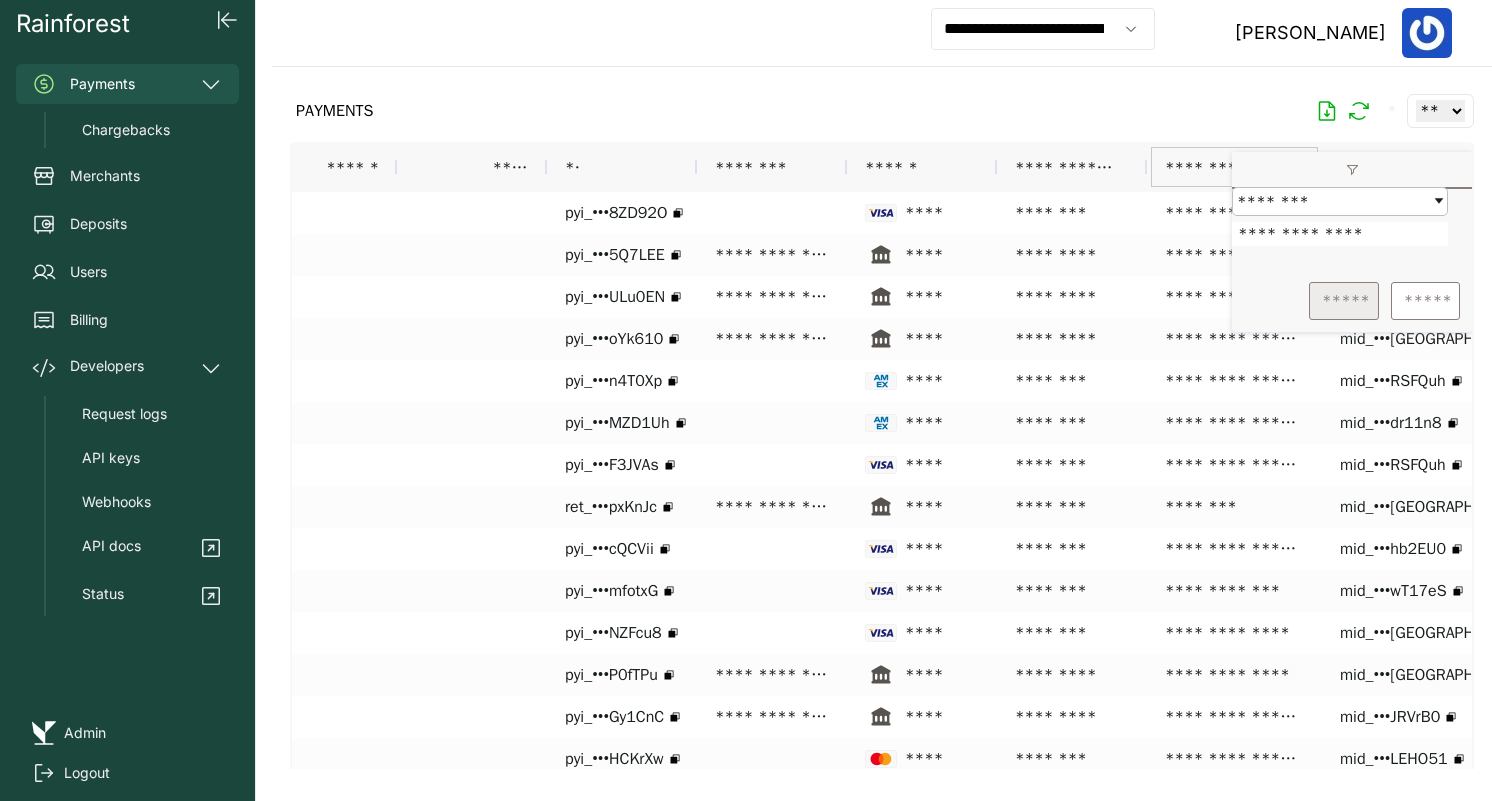 type on "**********" 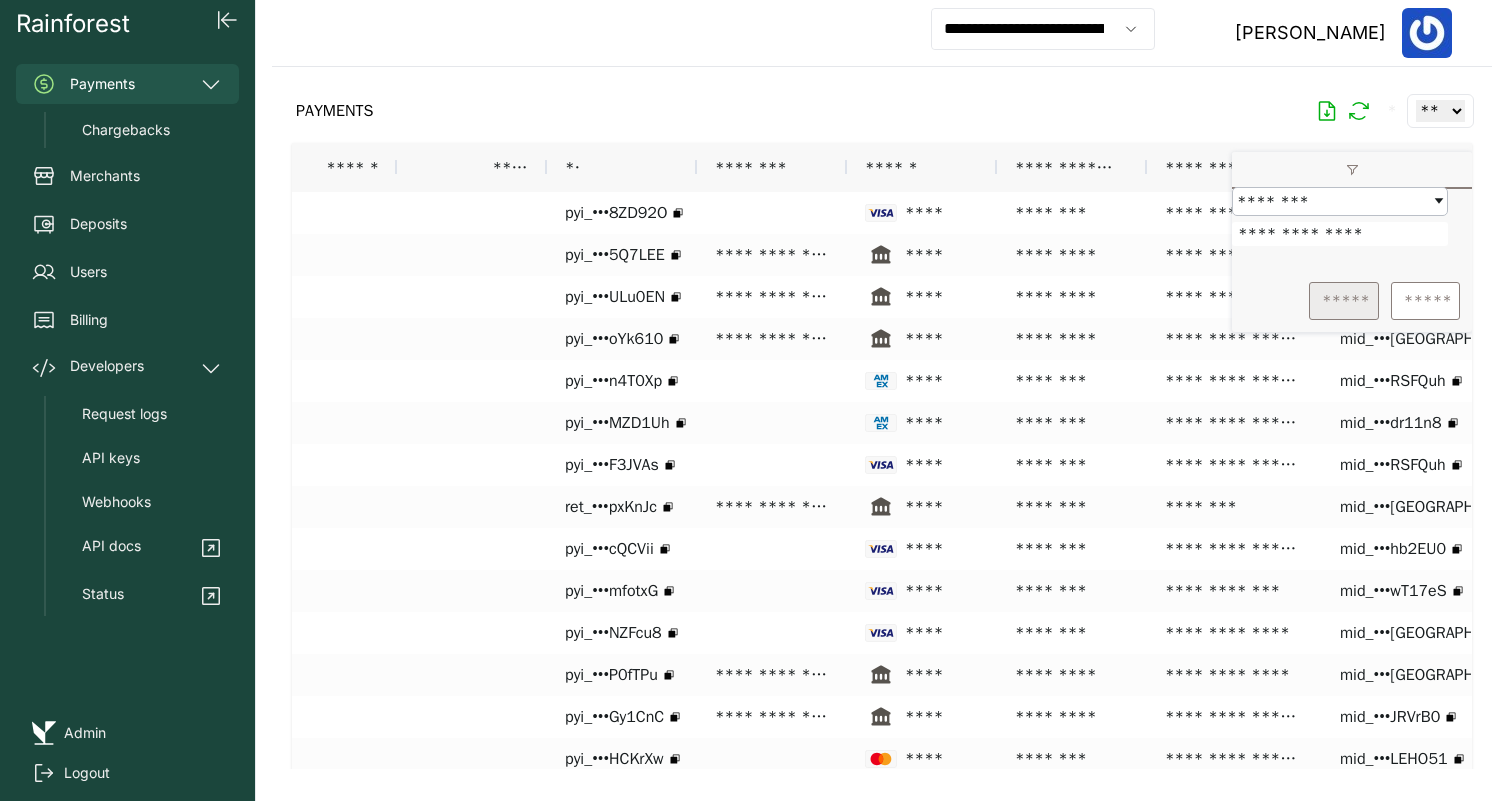 click on "*****" at bounding box center [1344, 301] 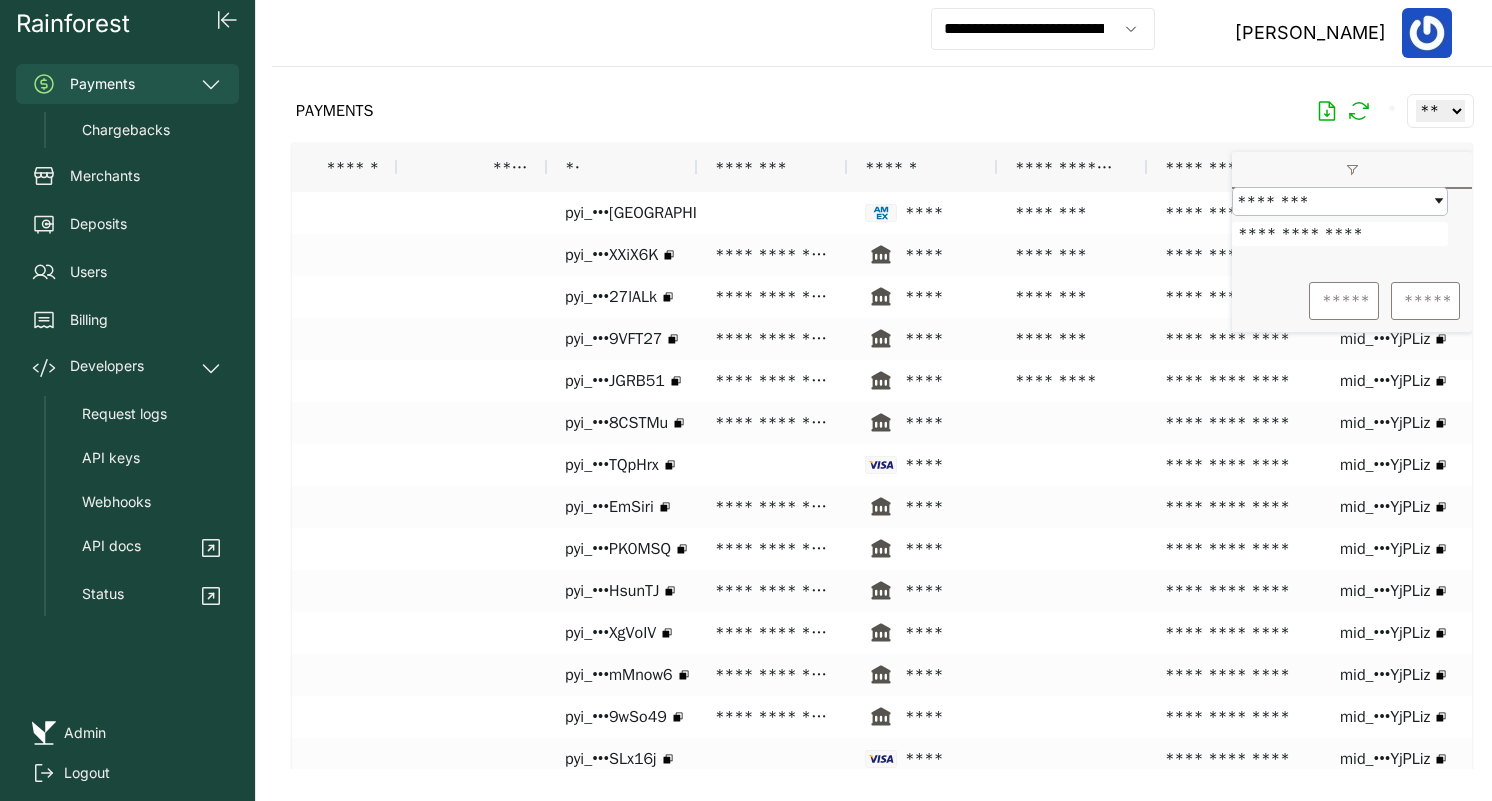 click on "PAYMENTS * ** ** ** ***" at bounding box center [882, 111] 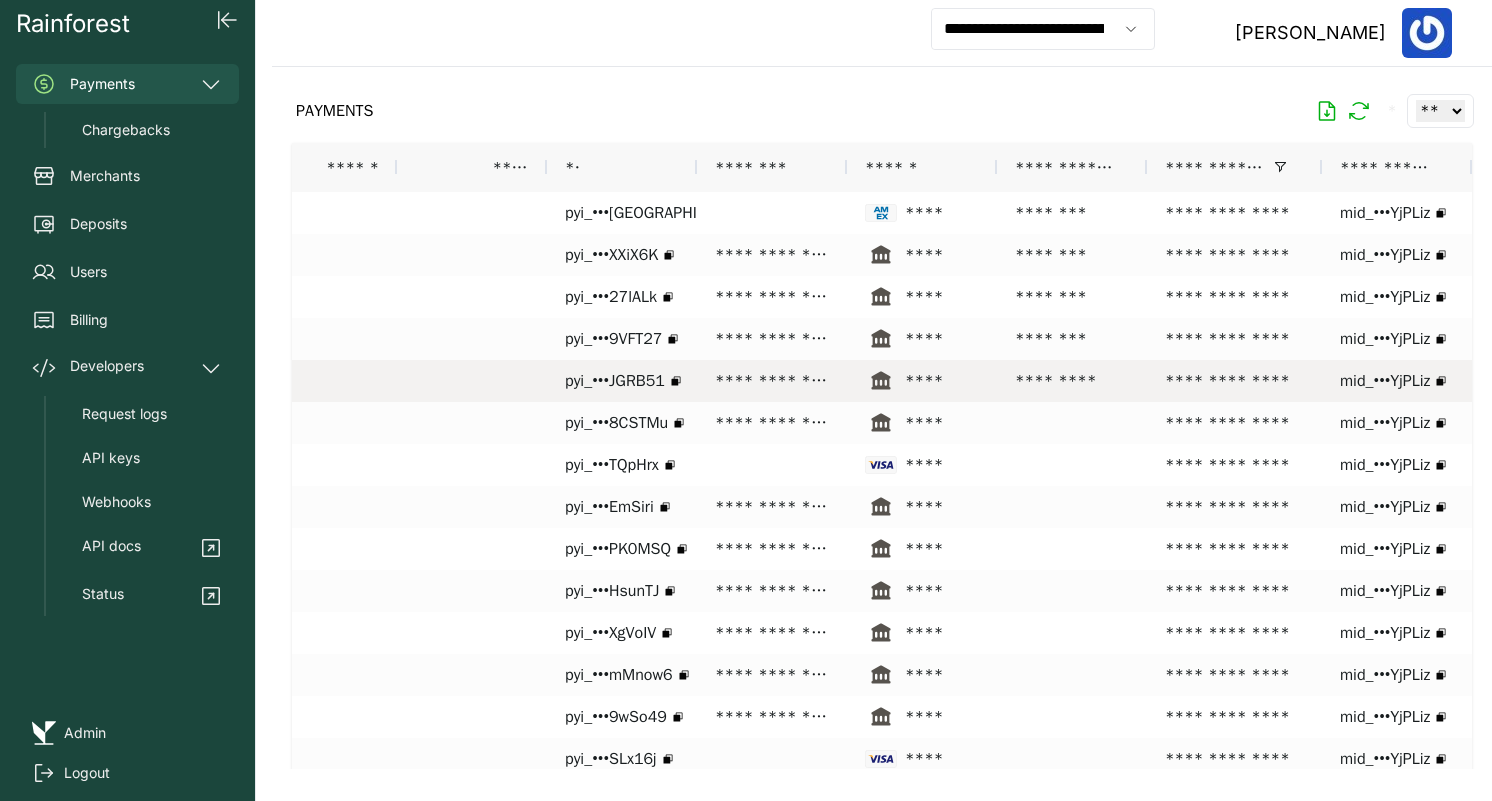 scroll, scrollTop: 0, scrollLeft: 404, axis: horizontal 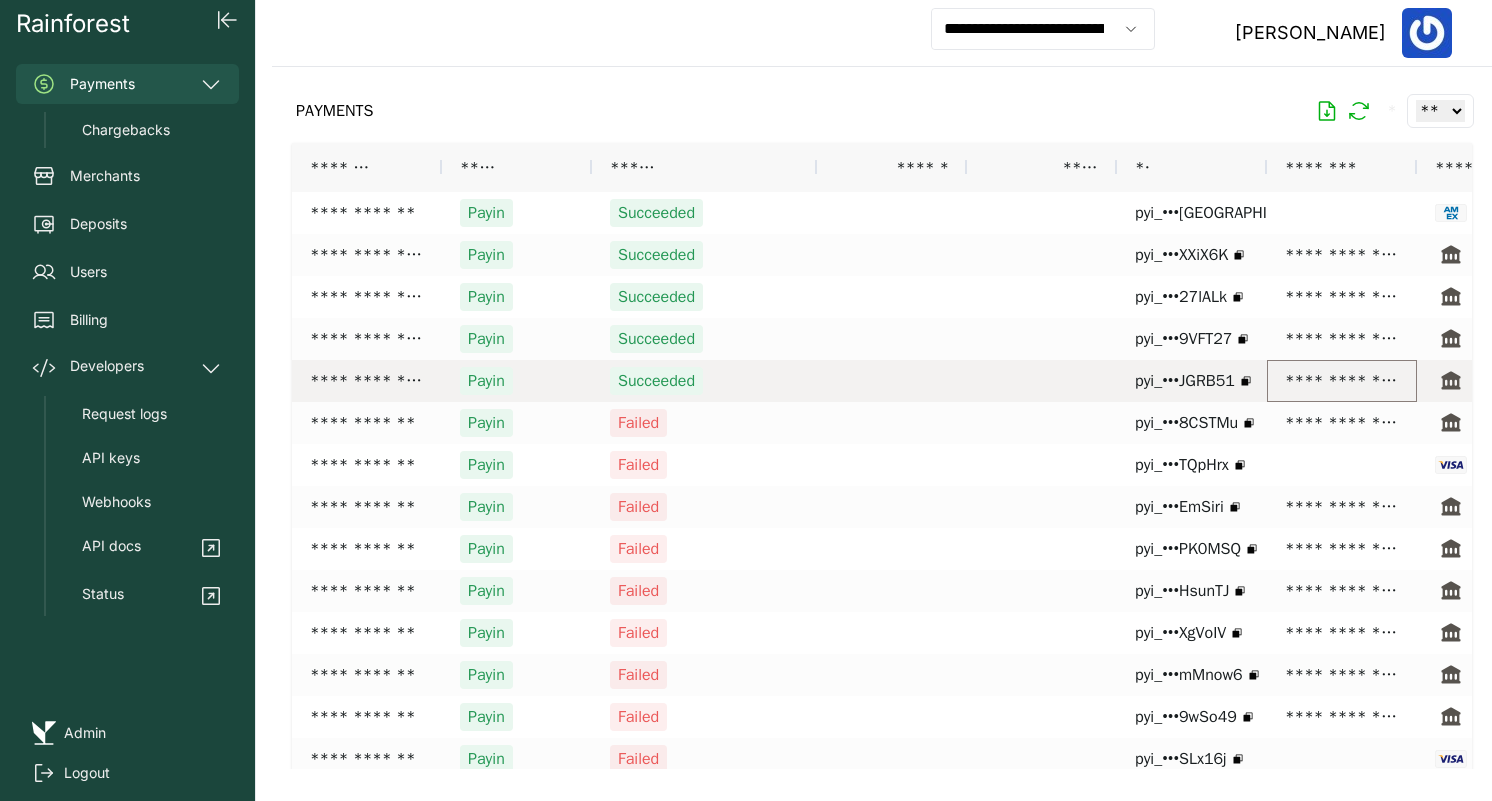 click on "**********" at bounding box center (1342, 381) 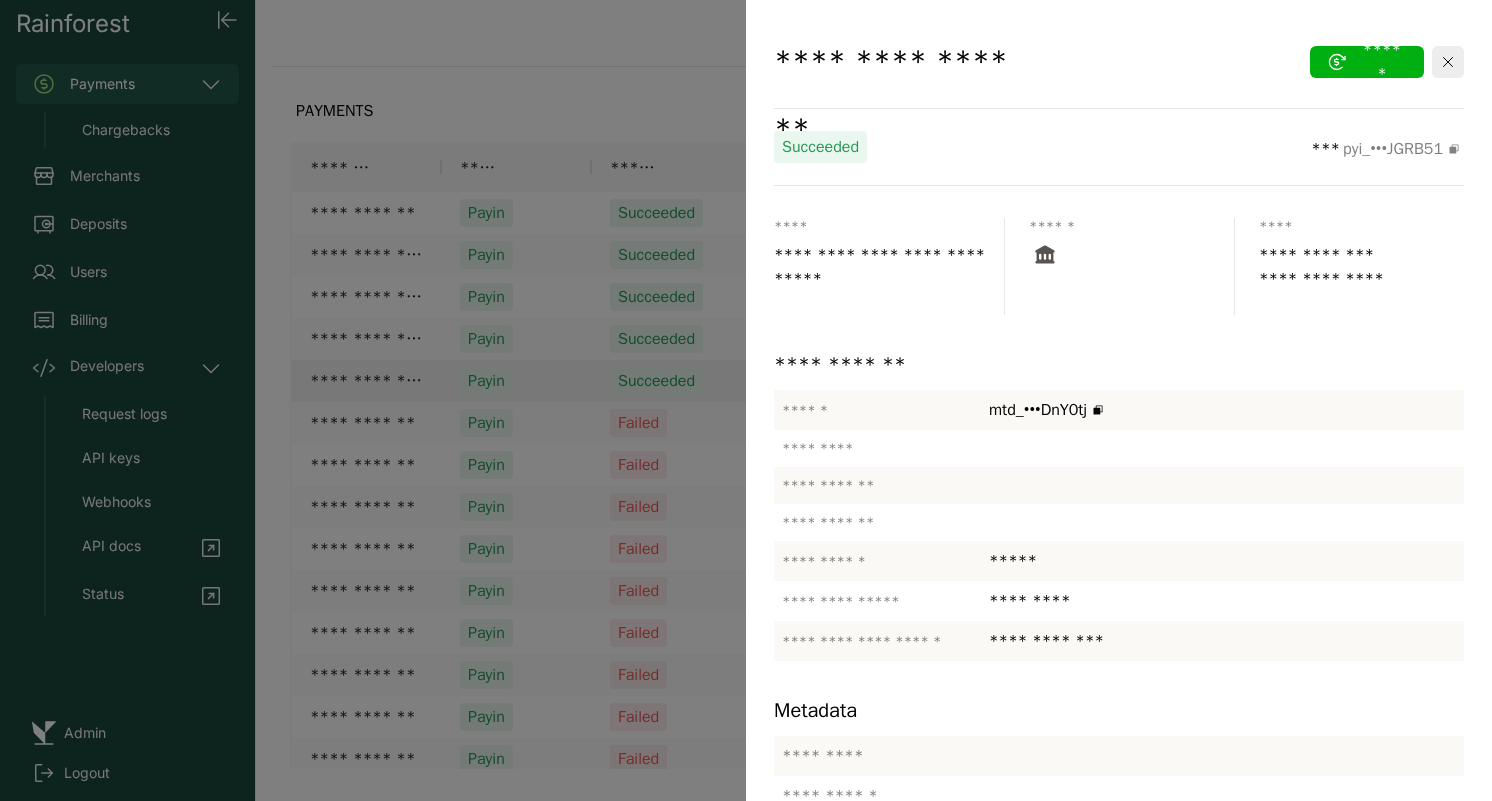 click at bounding box center [746, 400] 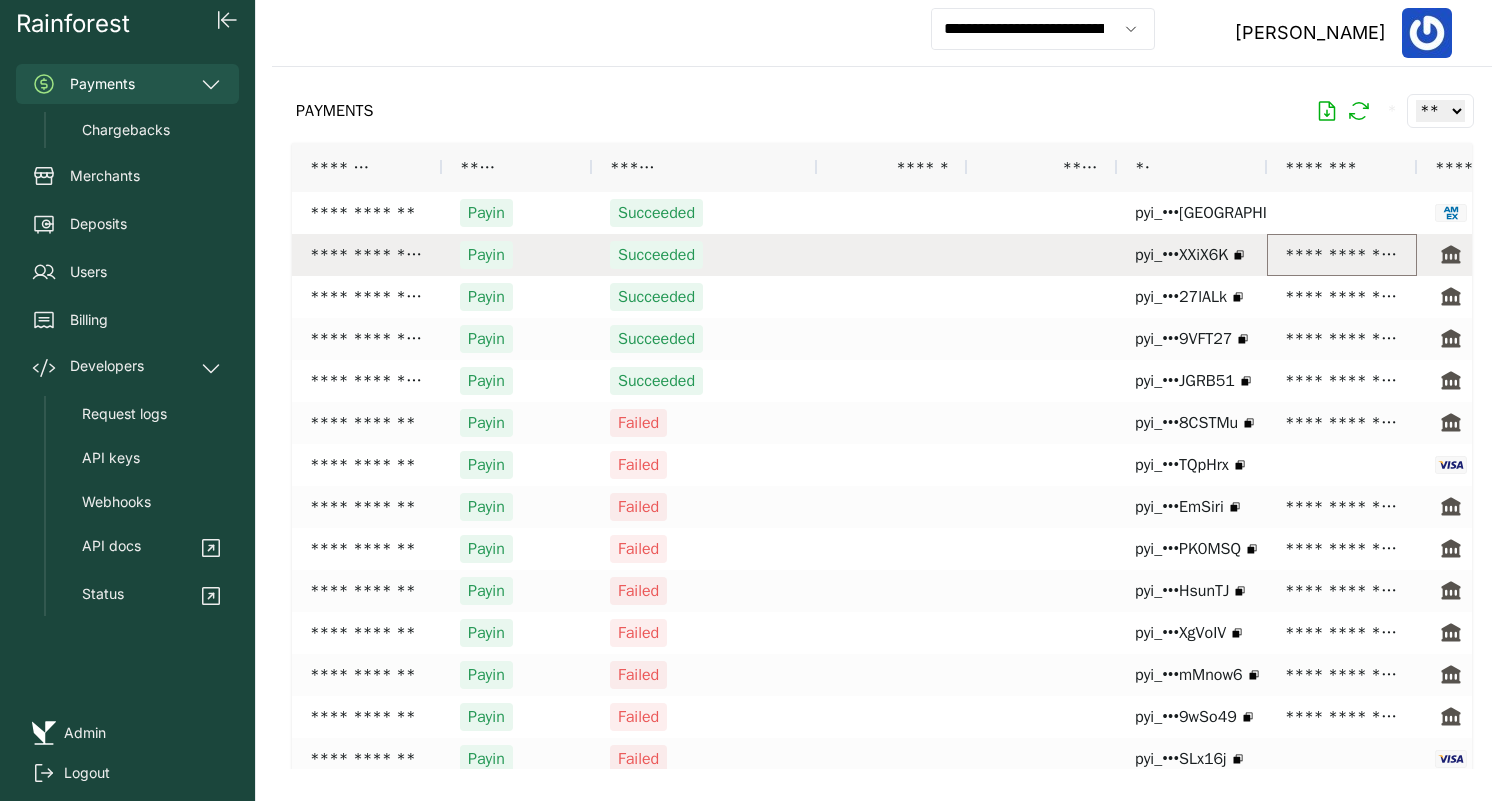 click on "**********" at bounding box center (1342, 255) 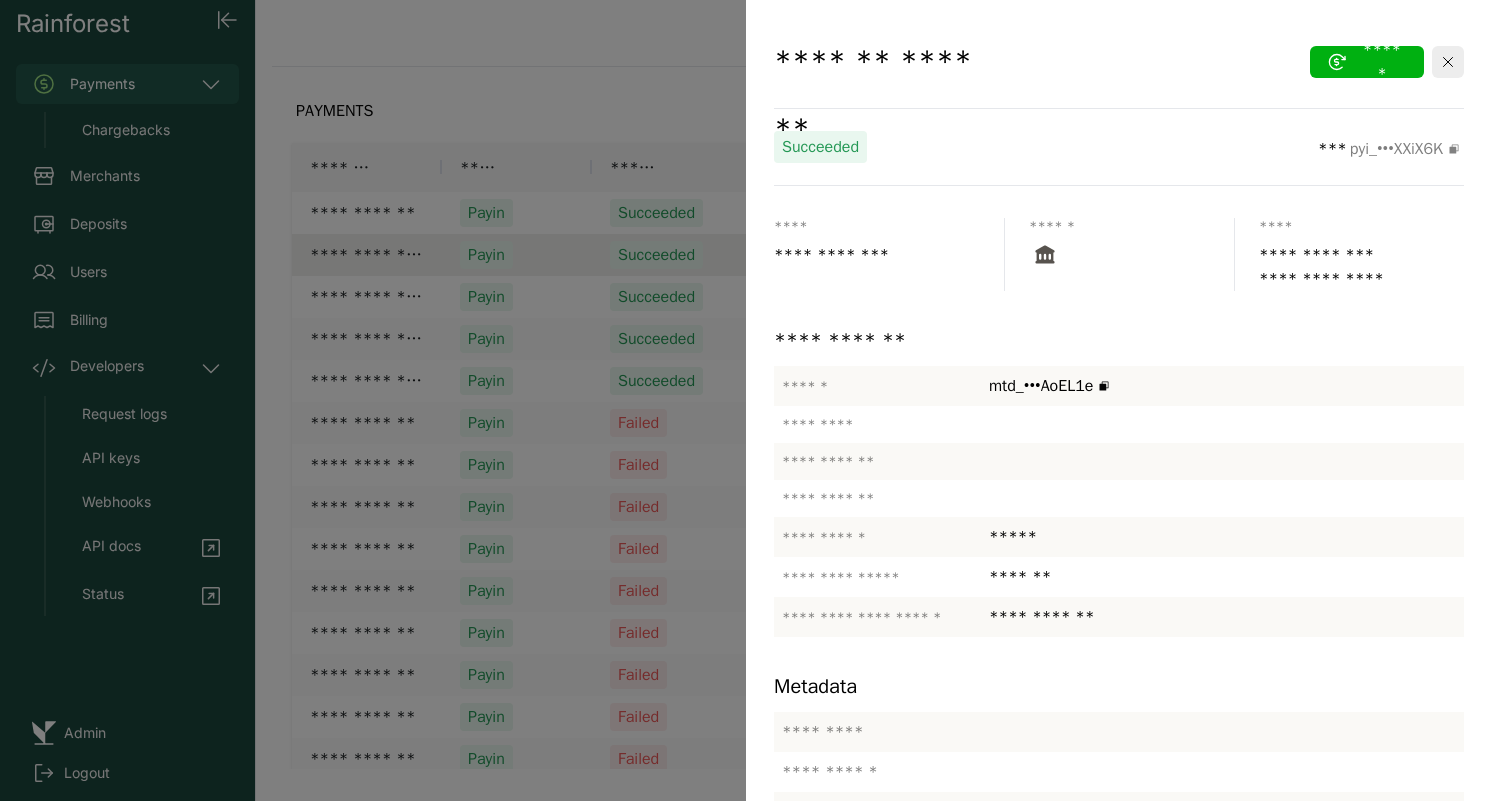 click at bounding box center (746, 400) 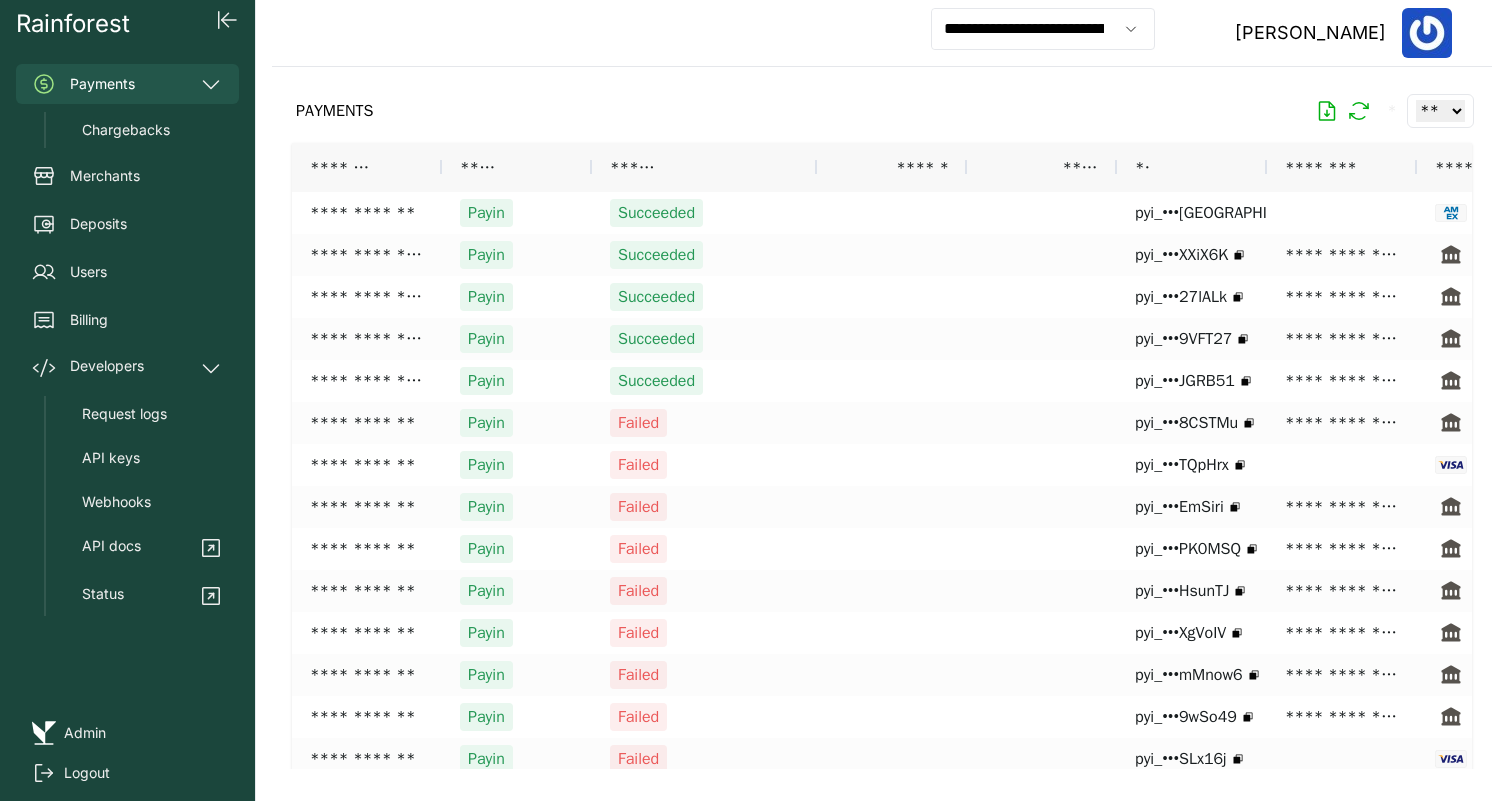 click on "** ** ** ***" 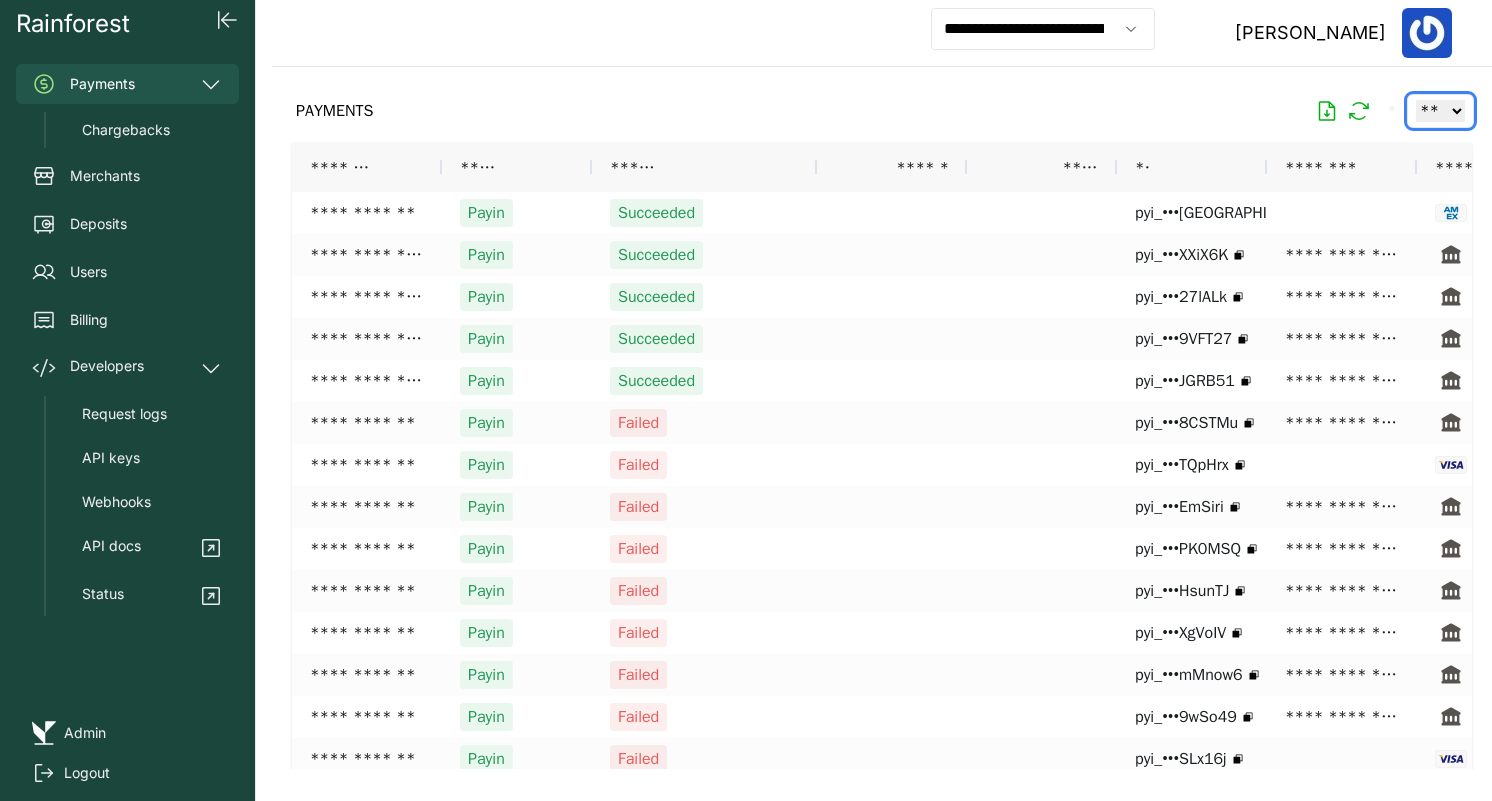 click on "** ** ** ***" at bounding box center (1440, 111) 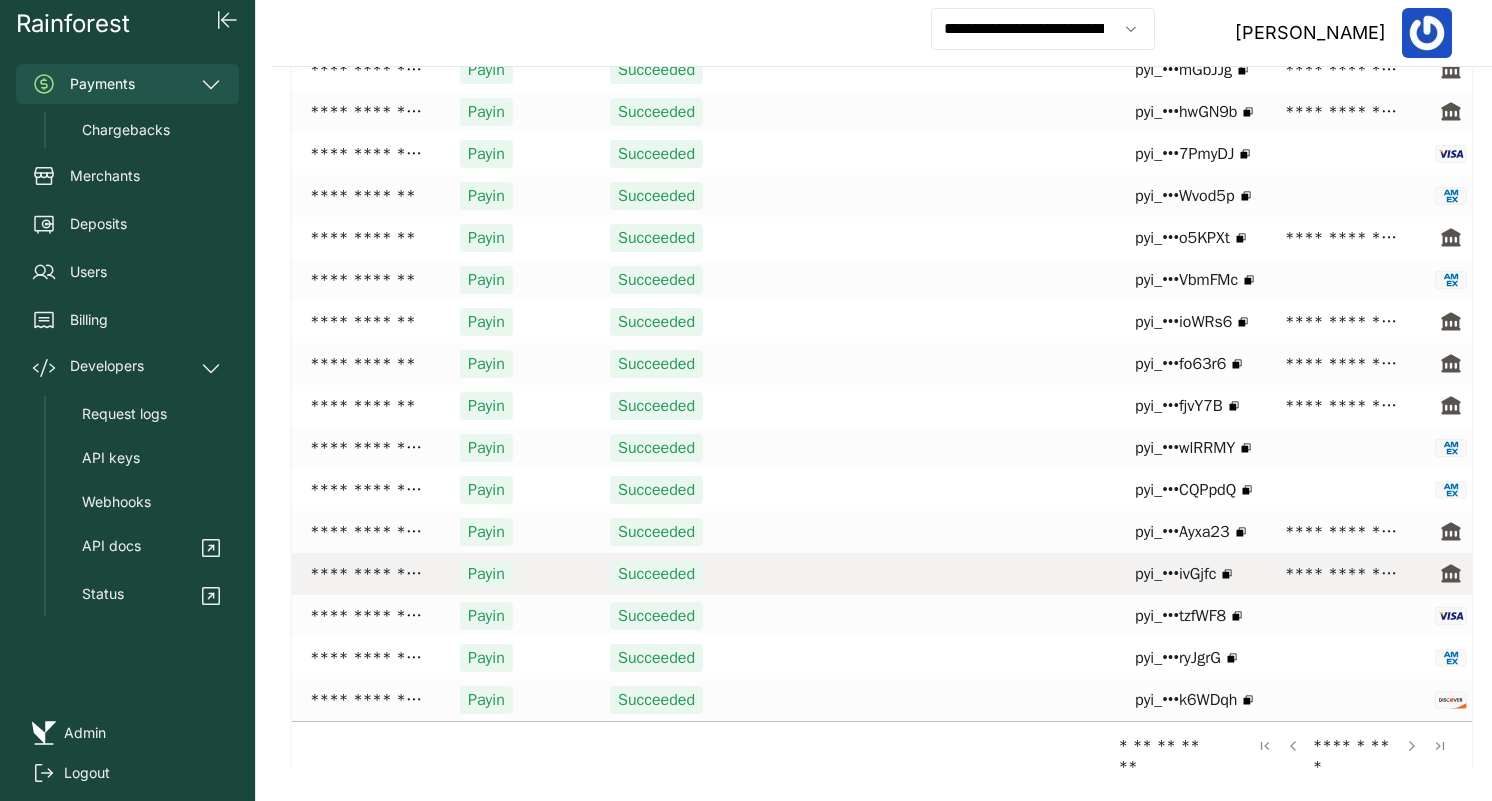 click on "**********" at bounding box center (1342, 574) 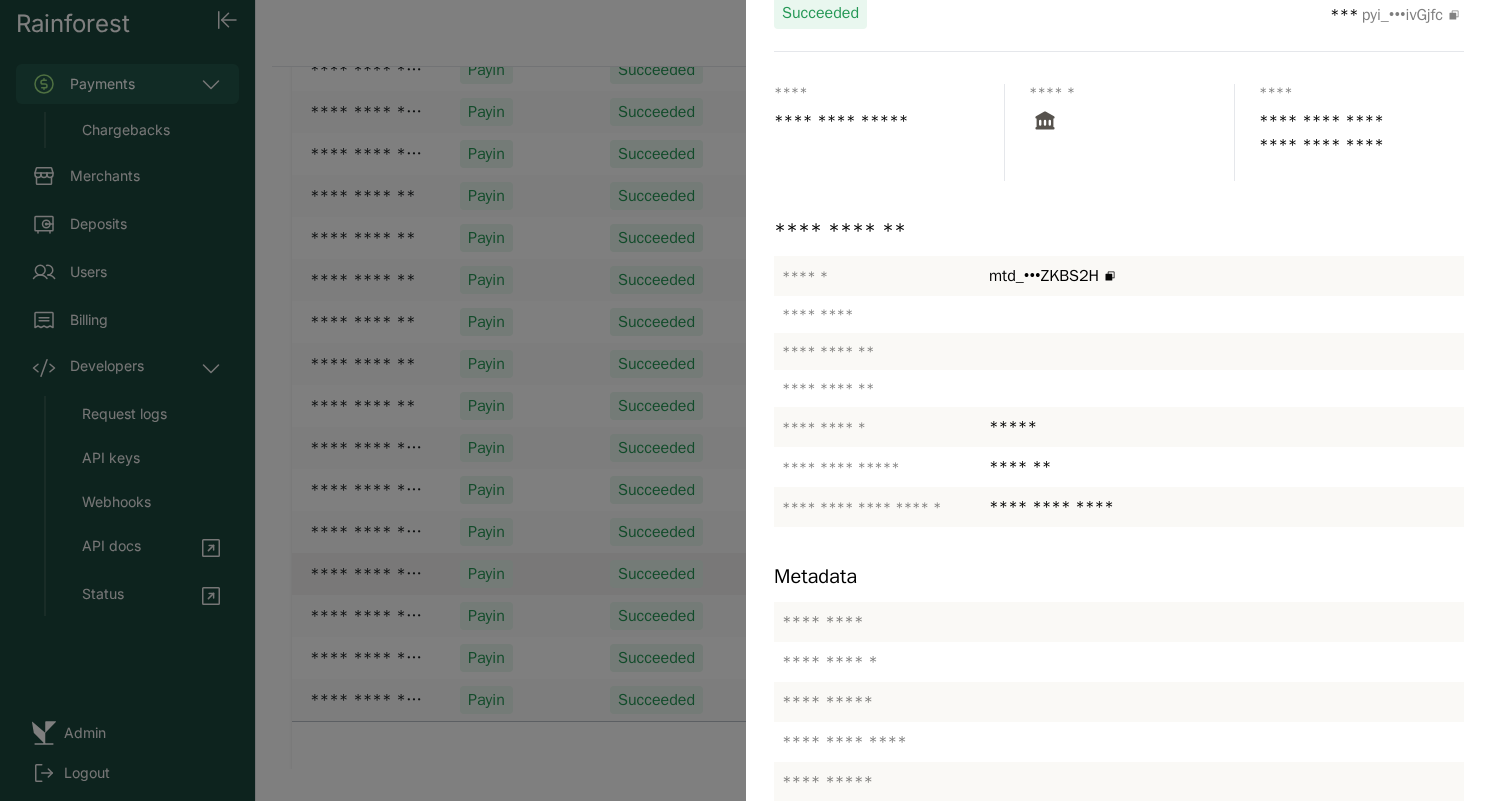 click at bounding box center (746, 400) 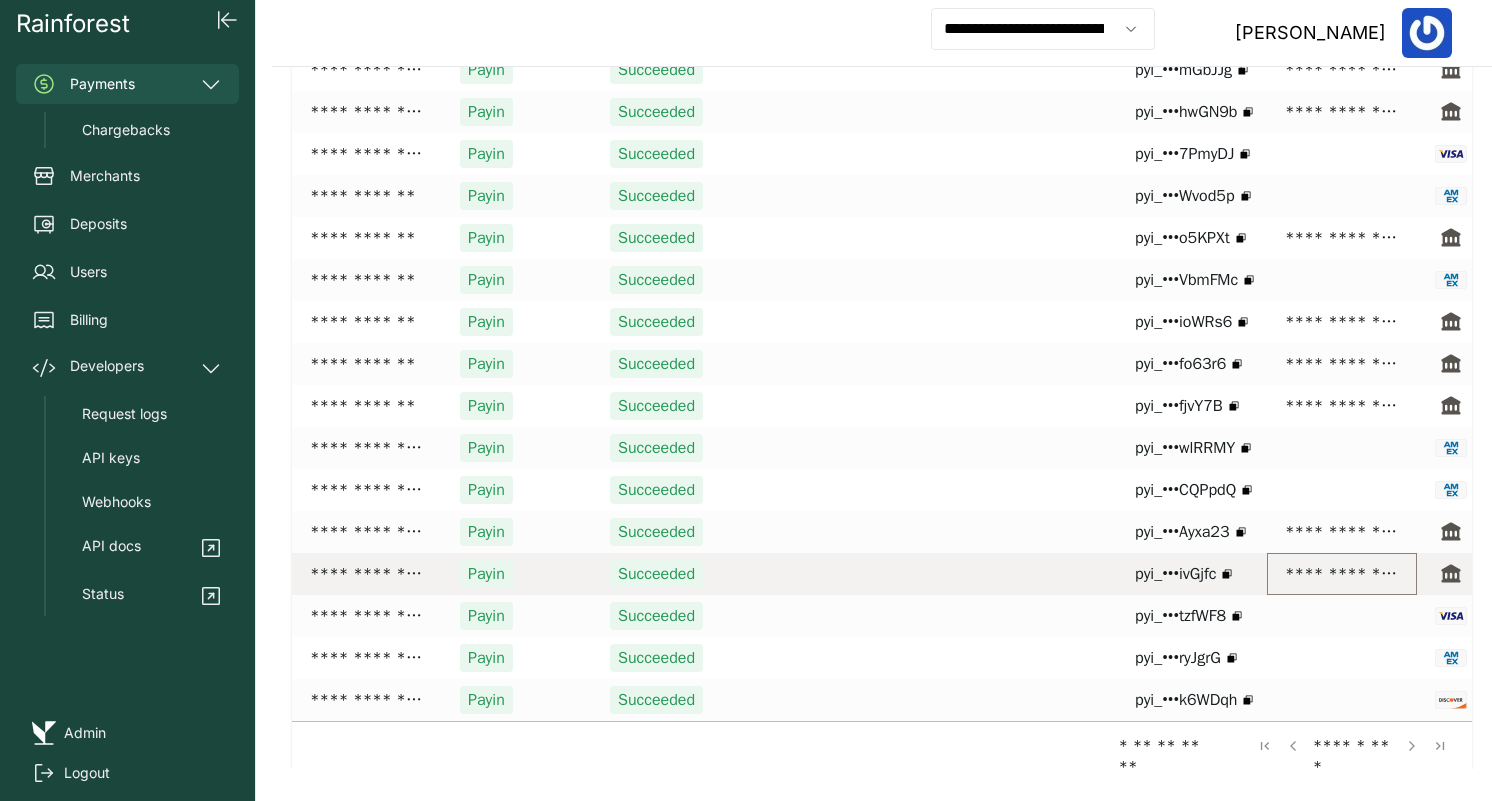 click on "**********" at bounding box center (1342, 574) 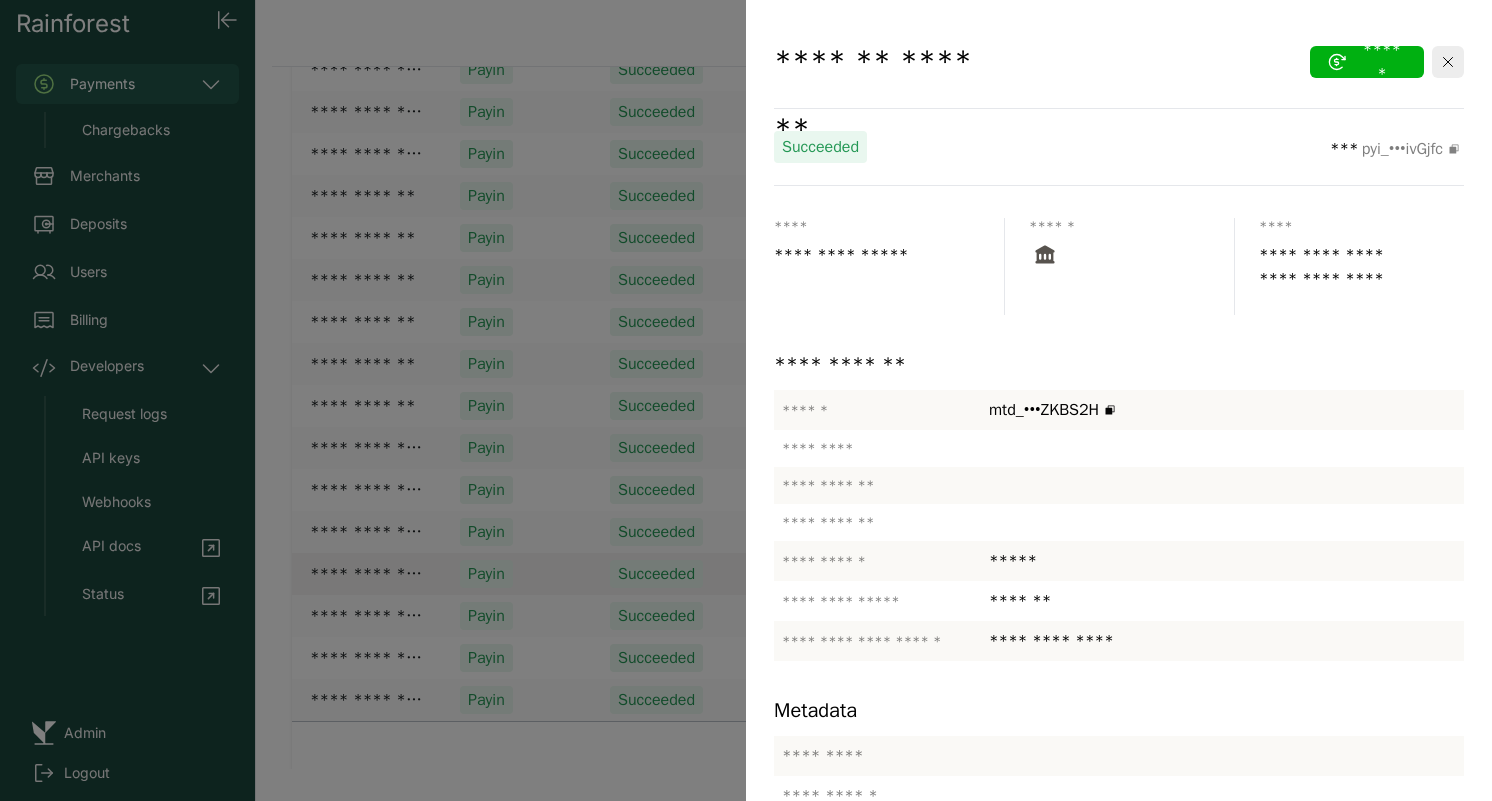 click at bounding box center (746, 400) 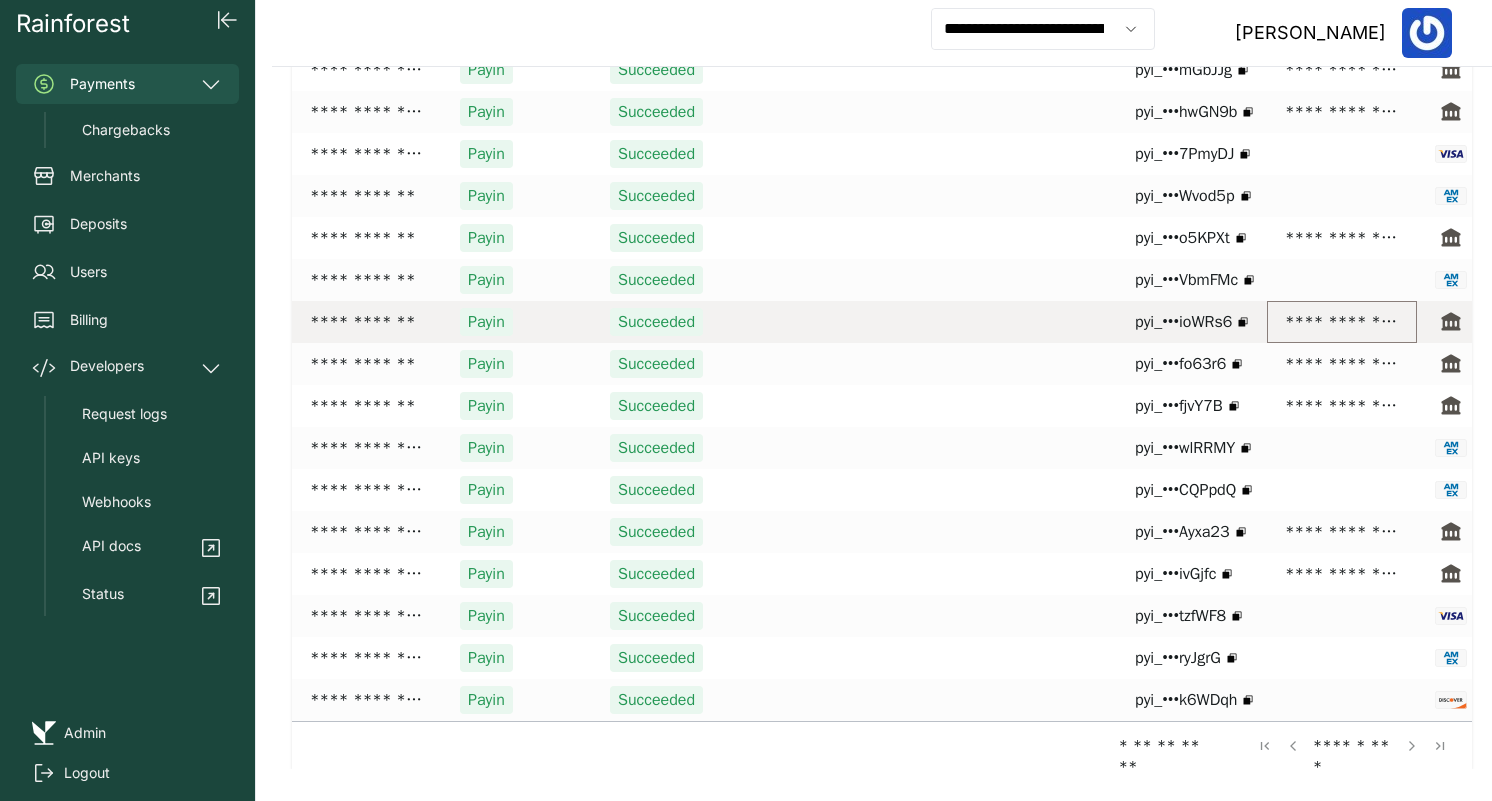 click on "**********" at bounding box center [1342, 322] 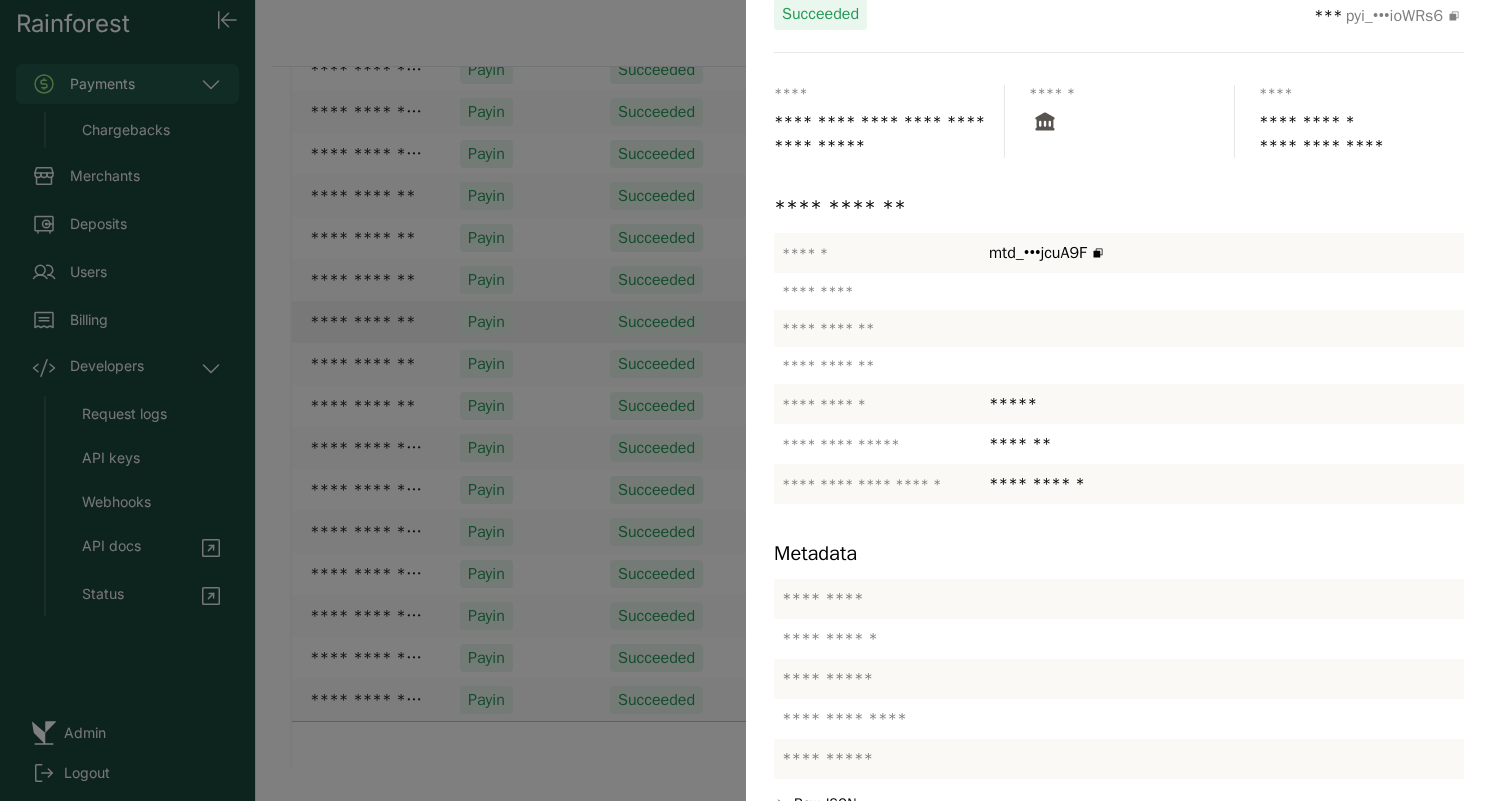 click at bounding box center (746, 400) 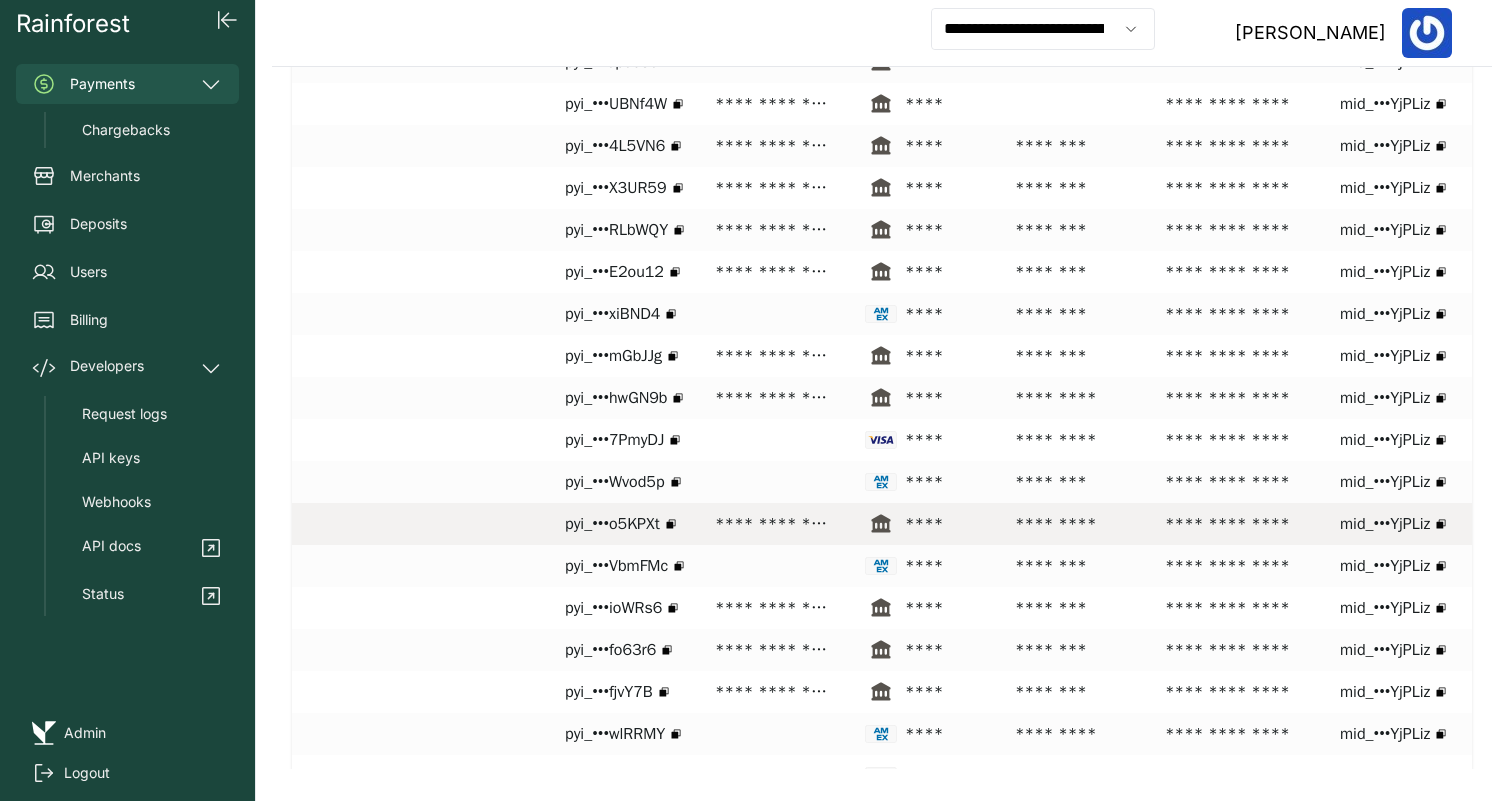 click on "**********" at bounding box center (772, 524) 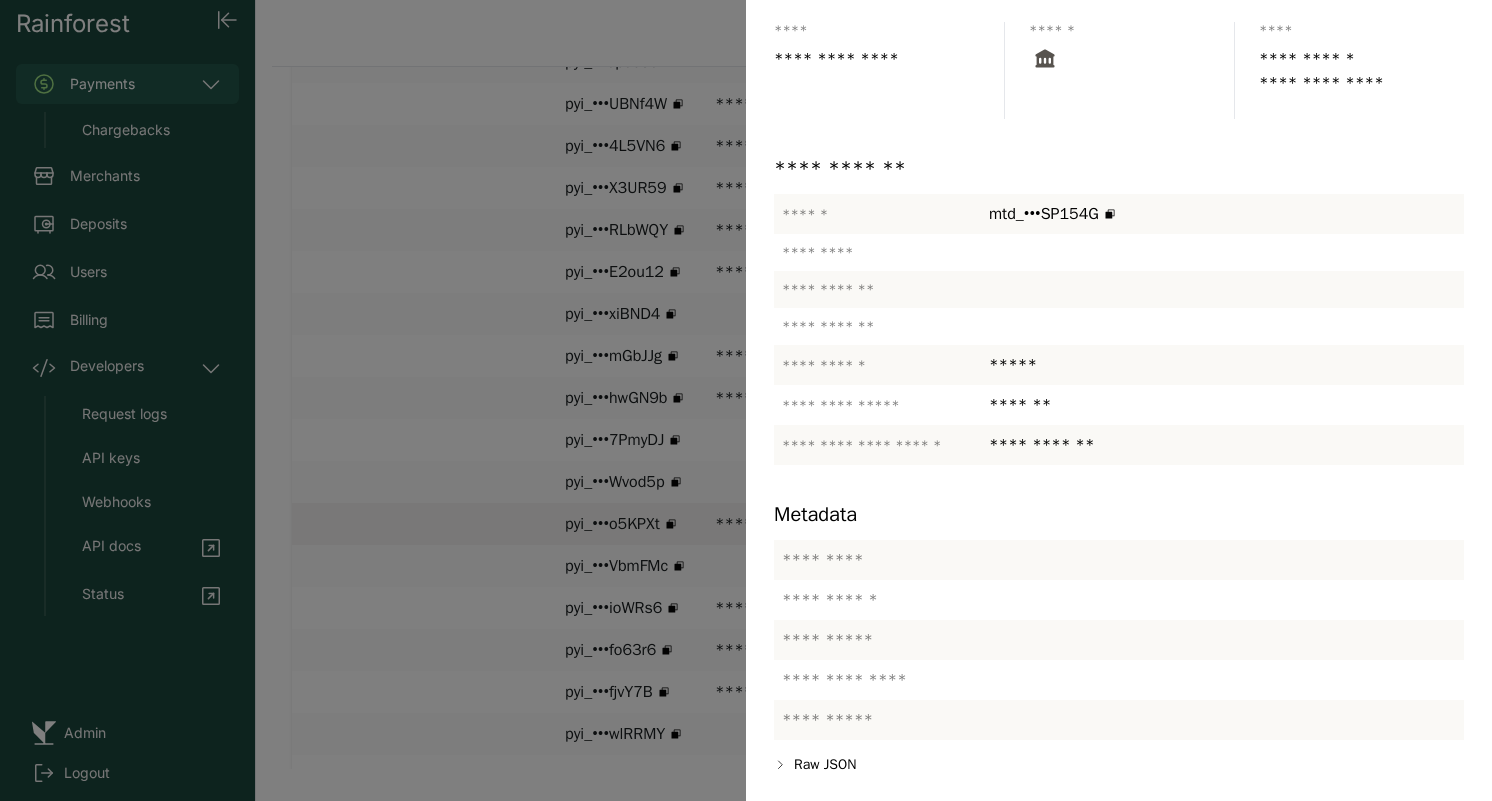 click at bounding box center [746, 400] 